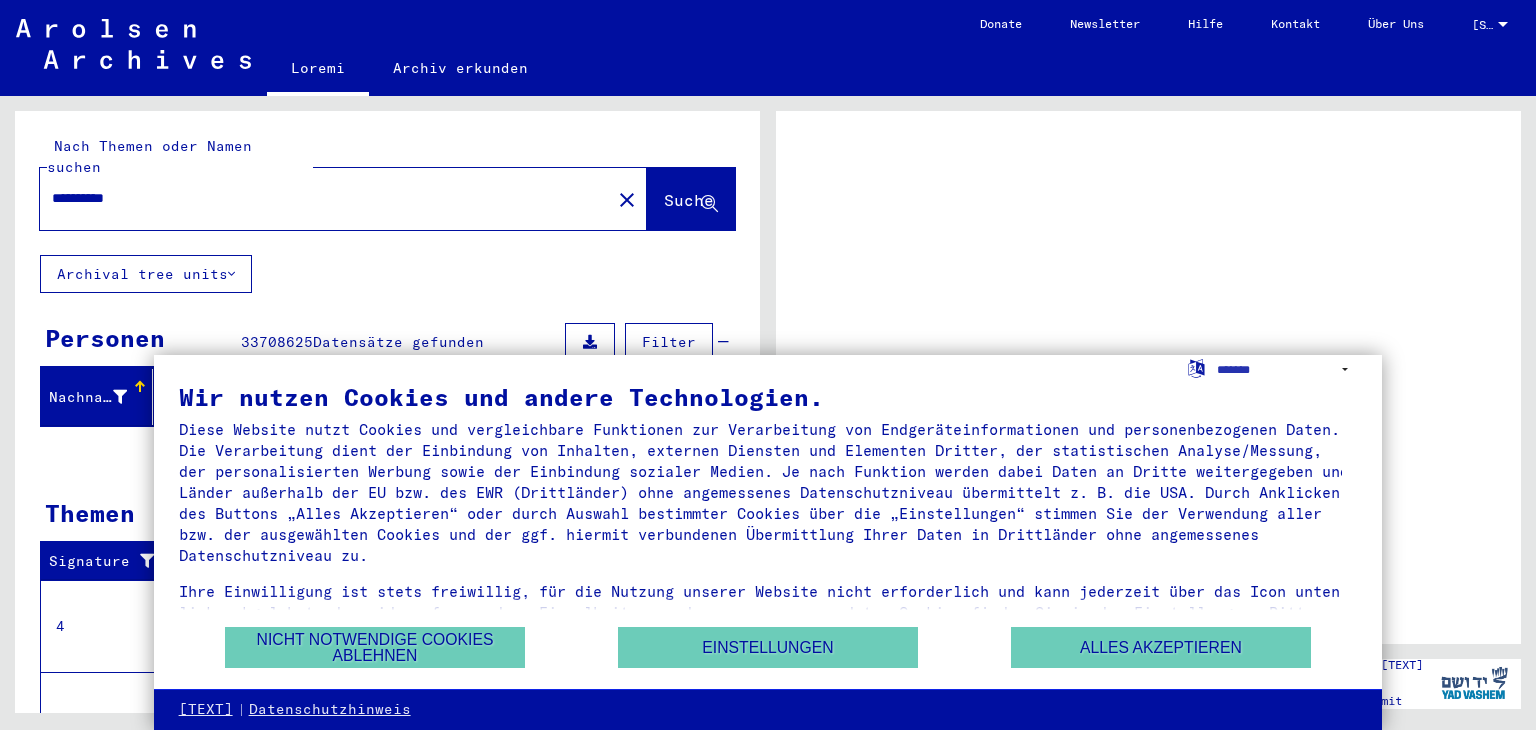 scroll, scrollTop: 0, scrollLeft: 0, axis: both 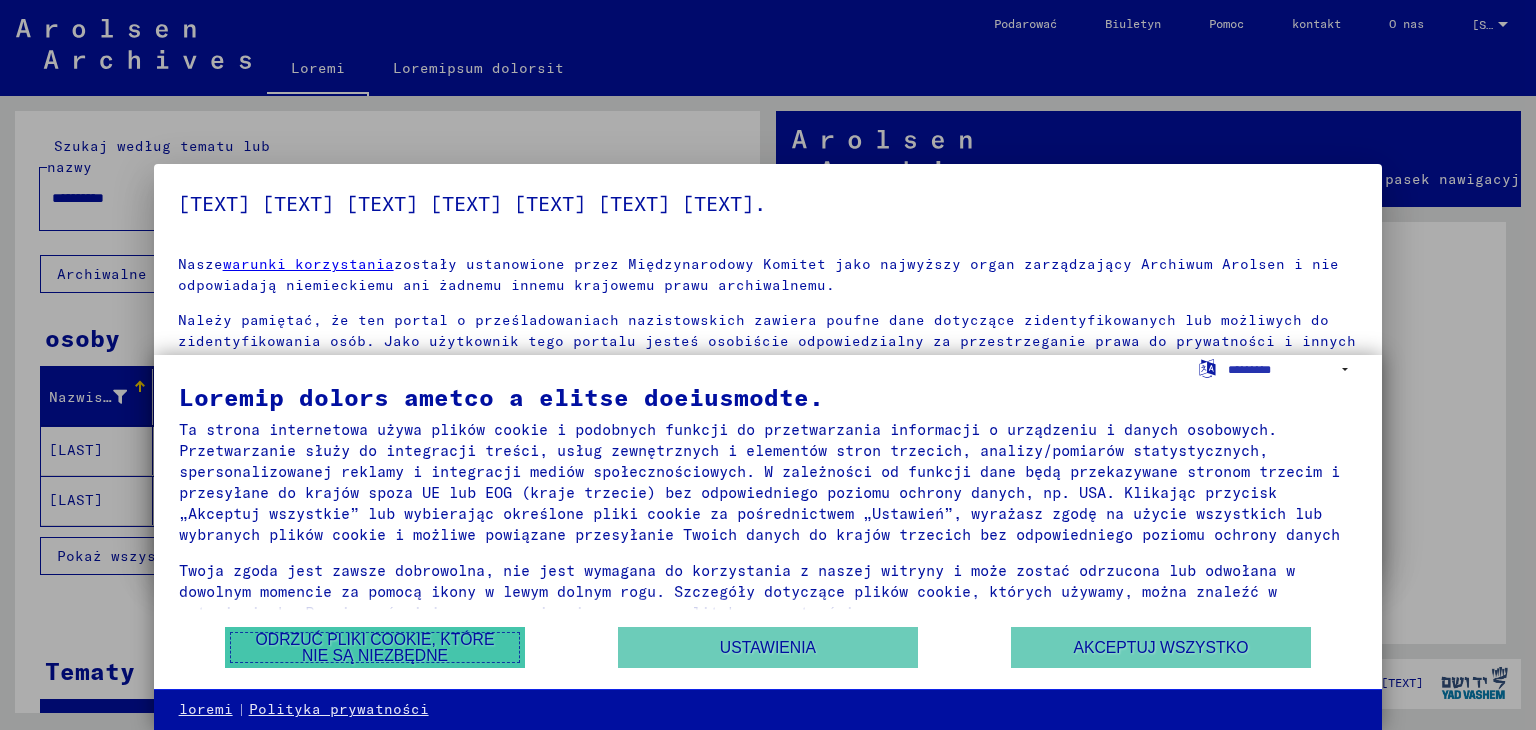 click on "Odrzuć pliki cookie, które nie są niezbędne" at bounding box center (375, 648) 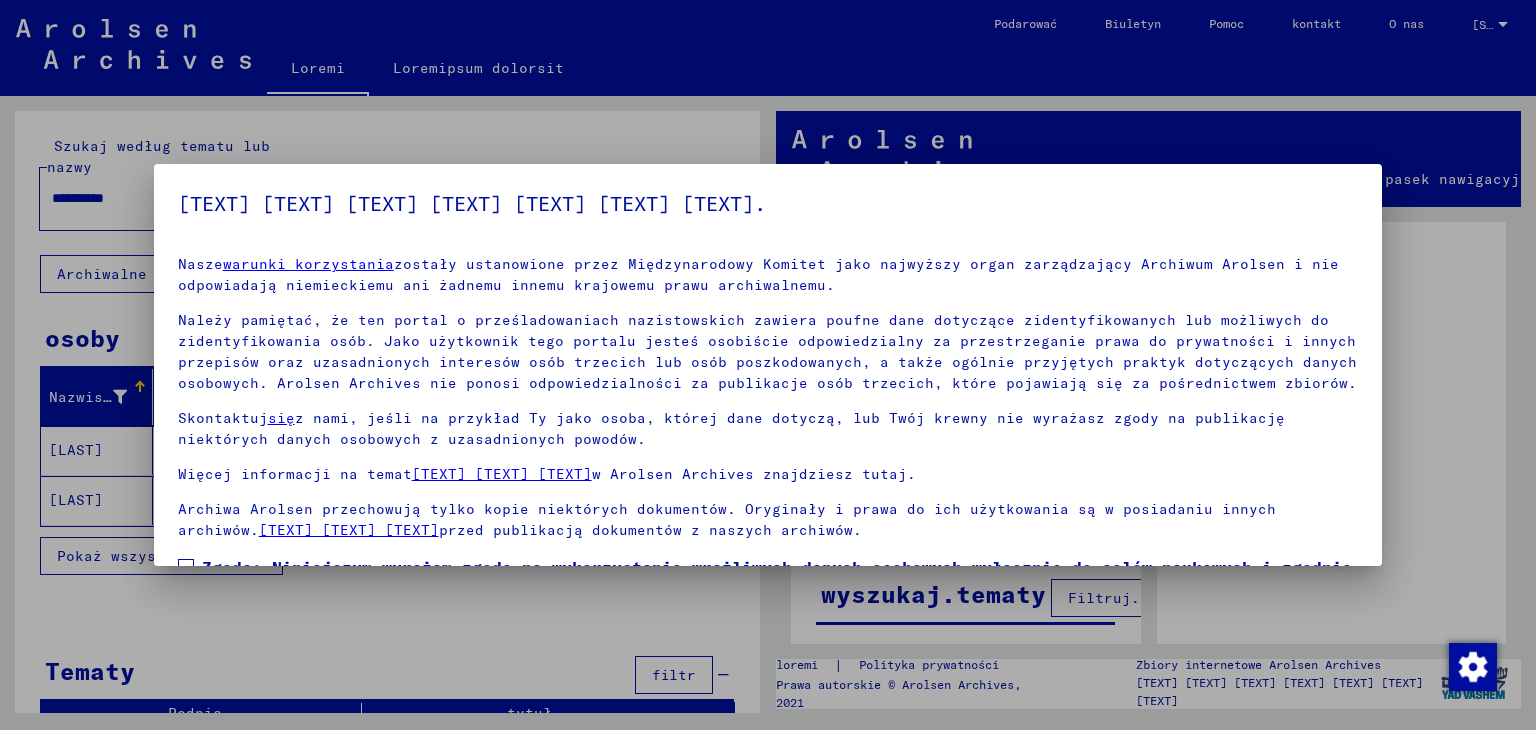 scroll, scrollTop: 132, scrollLeft: 0, axis: vertical 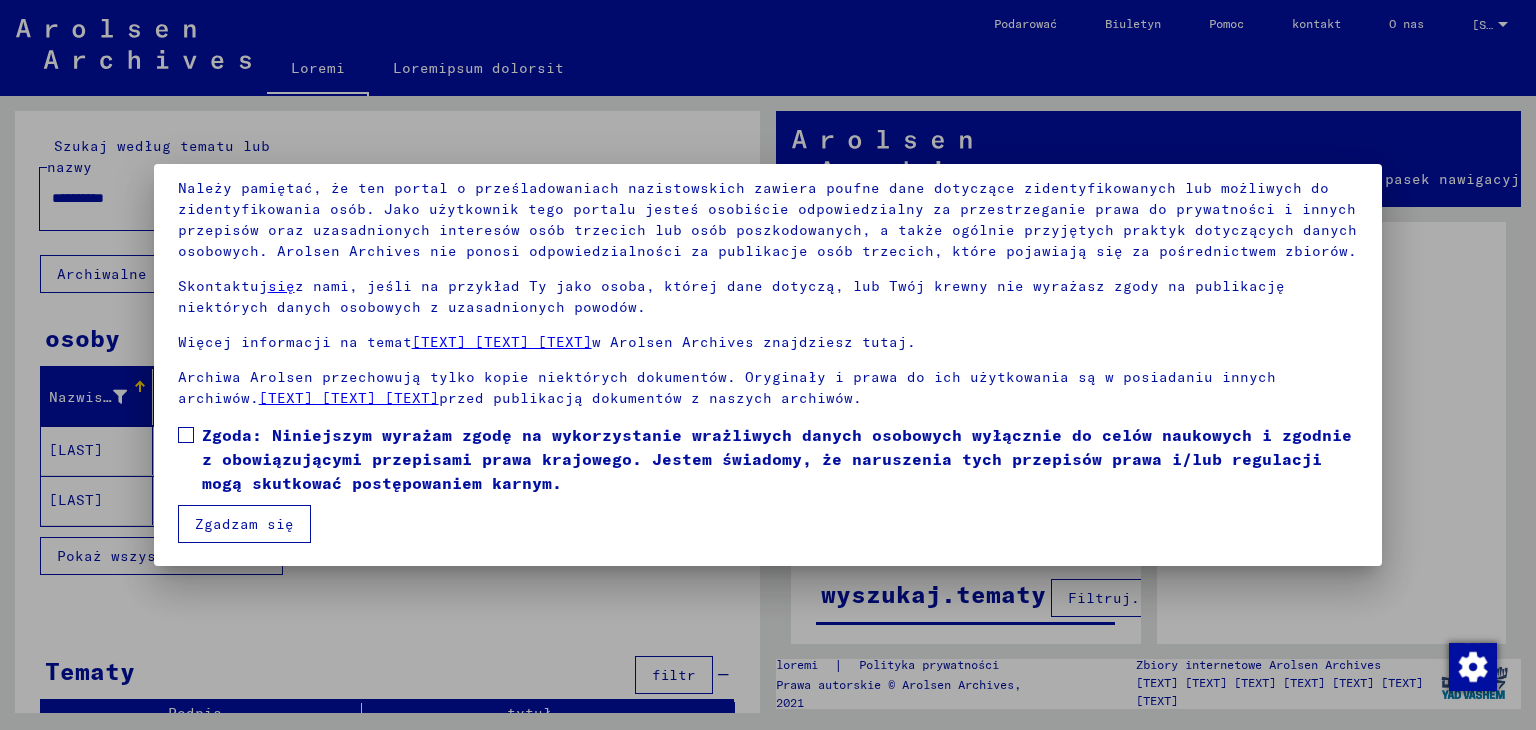 click on "Zgadzam się" at bounding box center (244, 524) 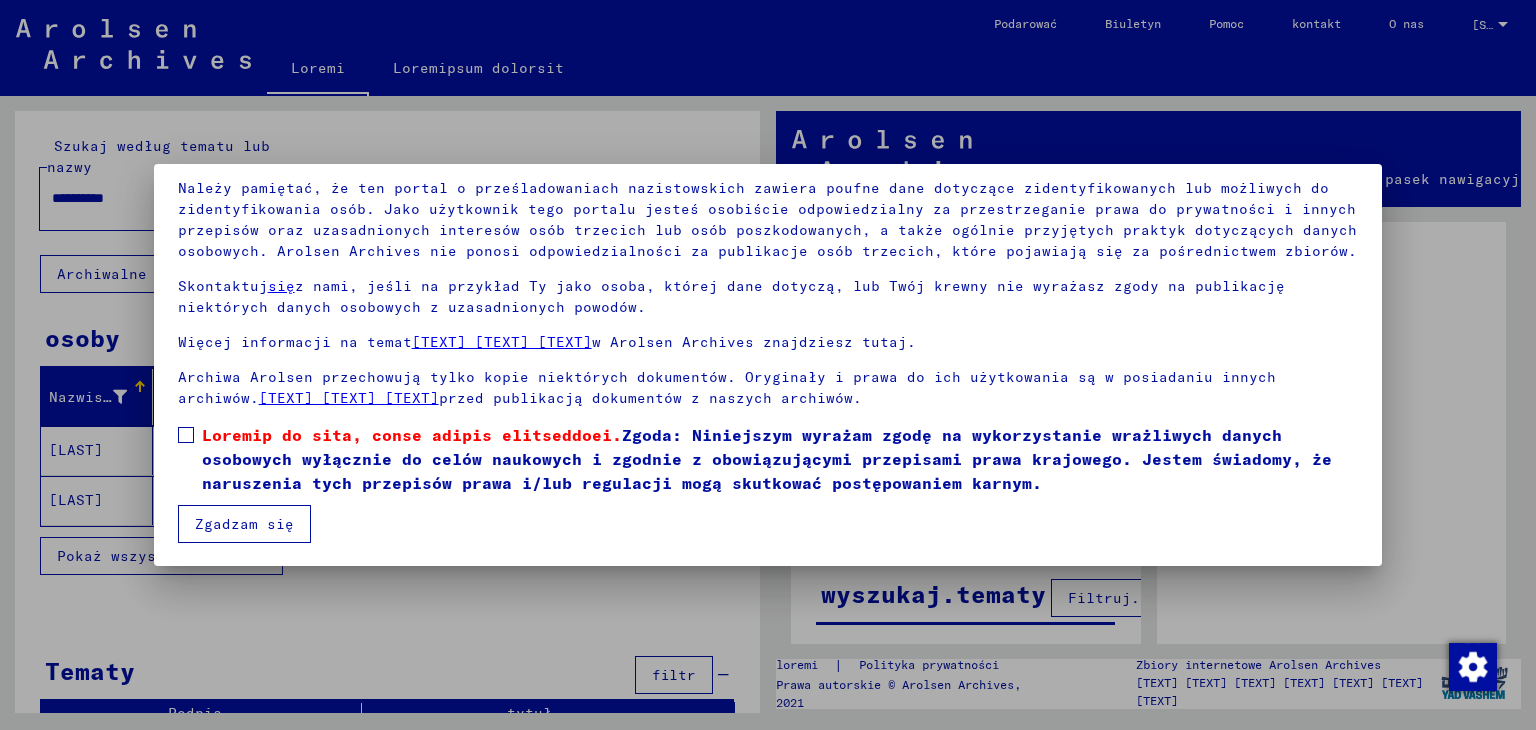 click at bounding box center (186, 435) 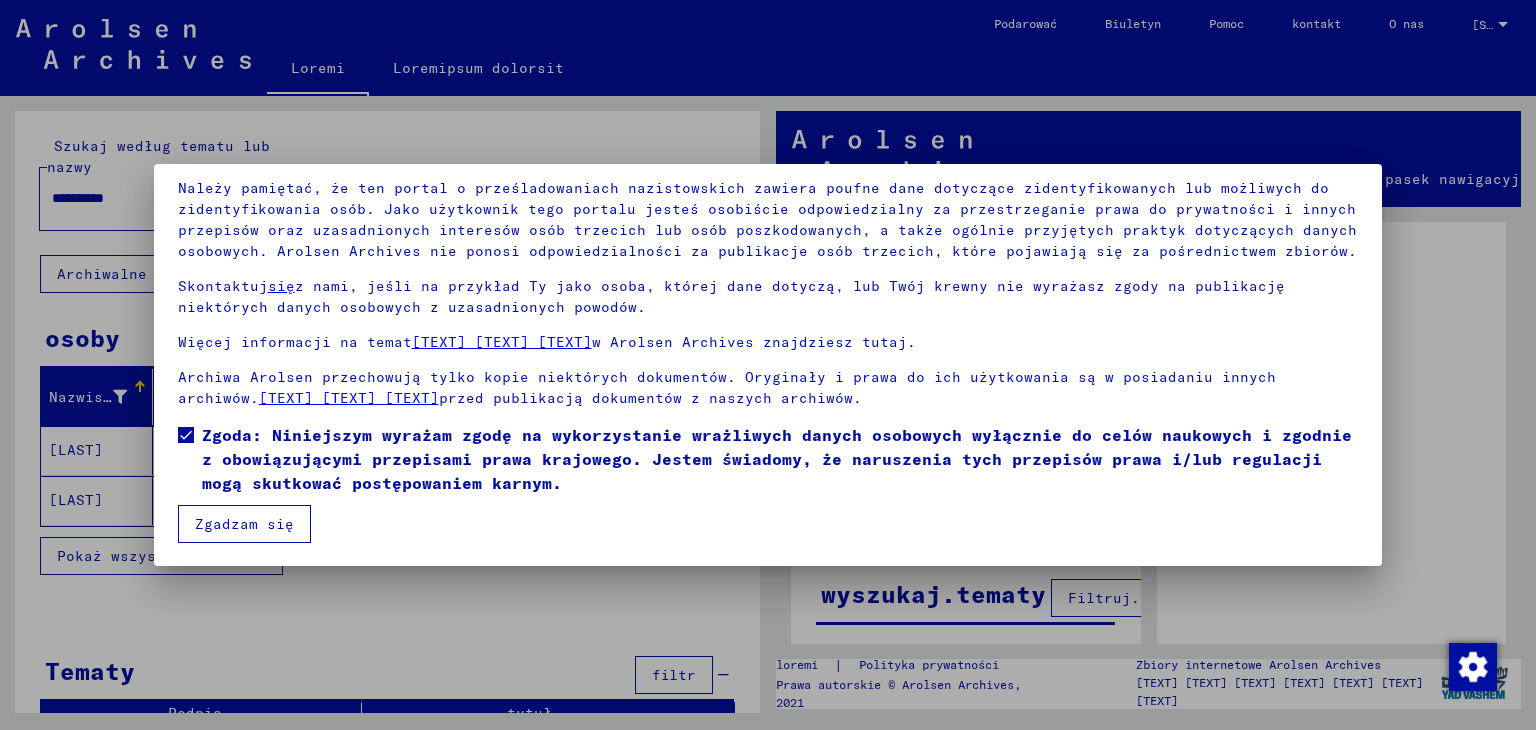 click on "Zgadzam się" at bounding box center (244, 524) 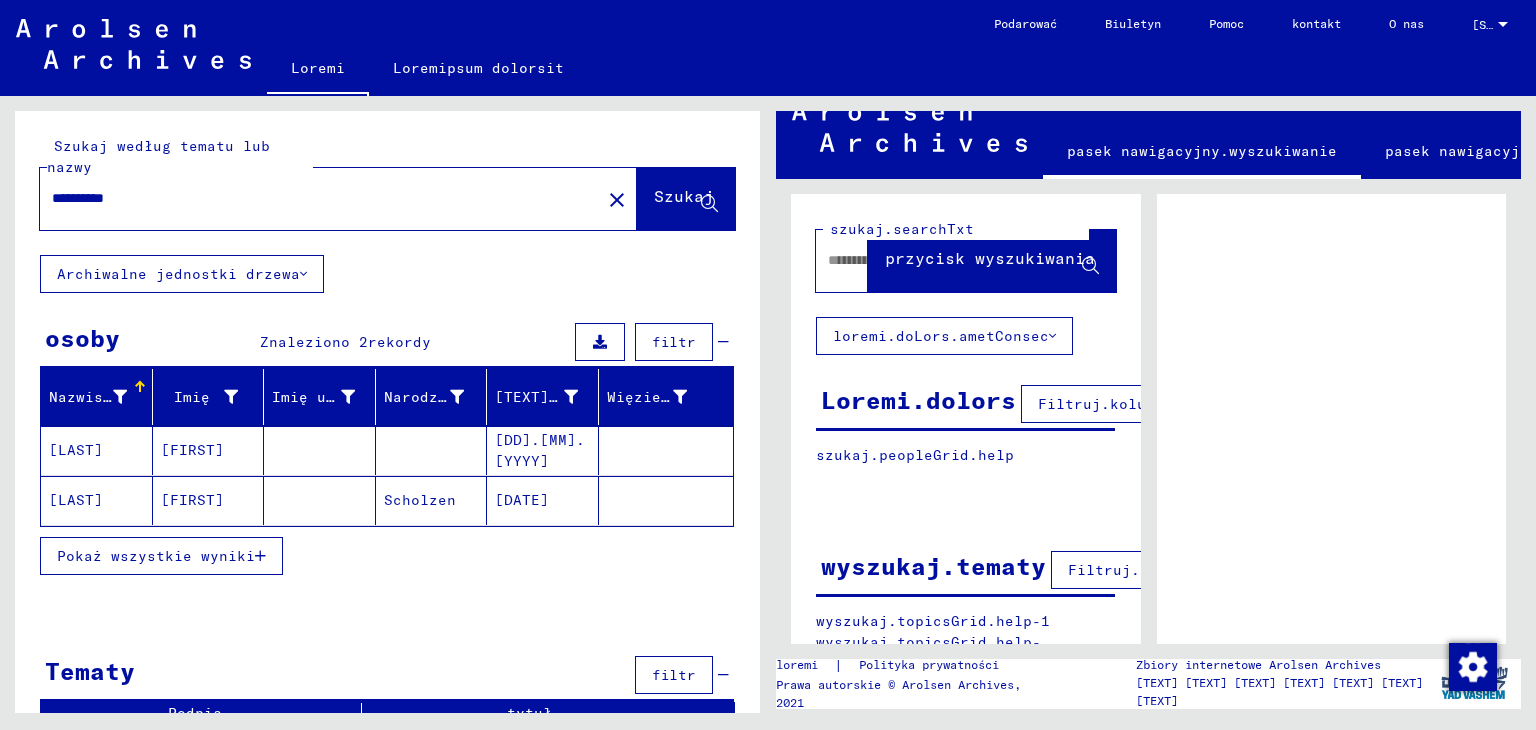 scroll, scrollTop: 28, scrollLeft: 0, axis: vertical 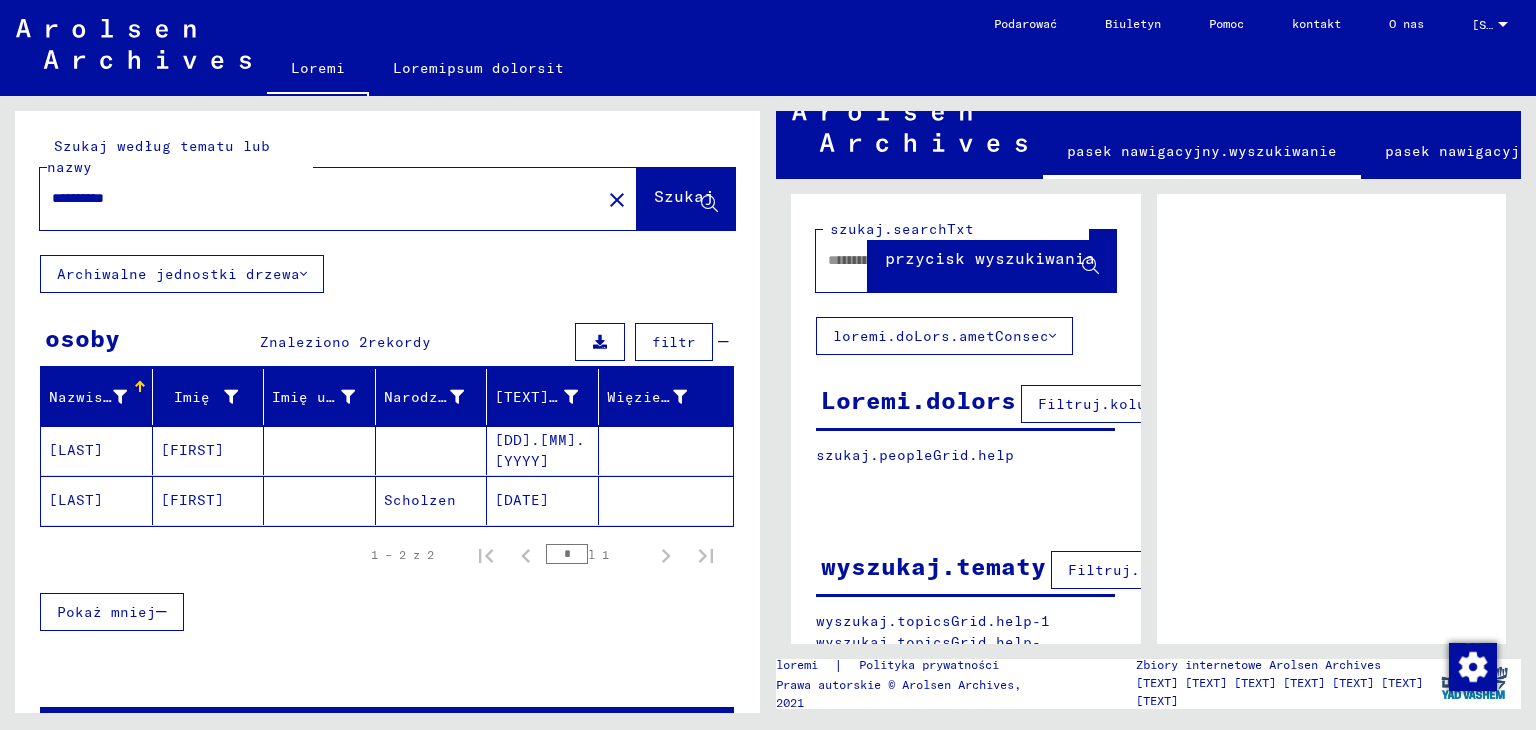 click on "[FIRST]" at bounding box center (209, 450) 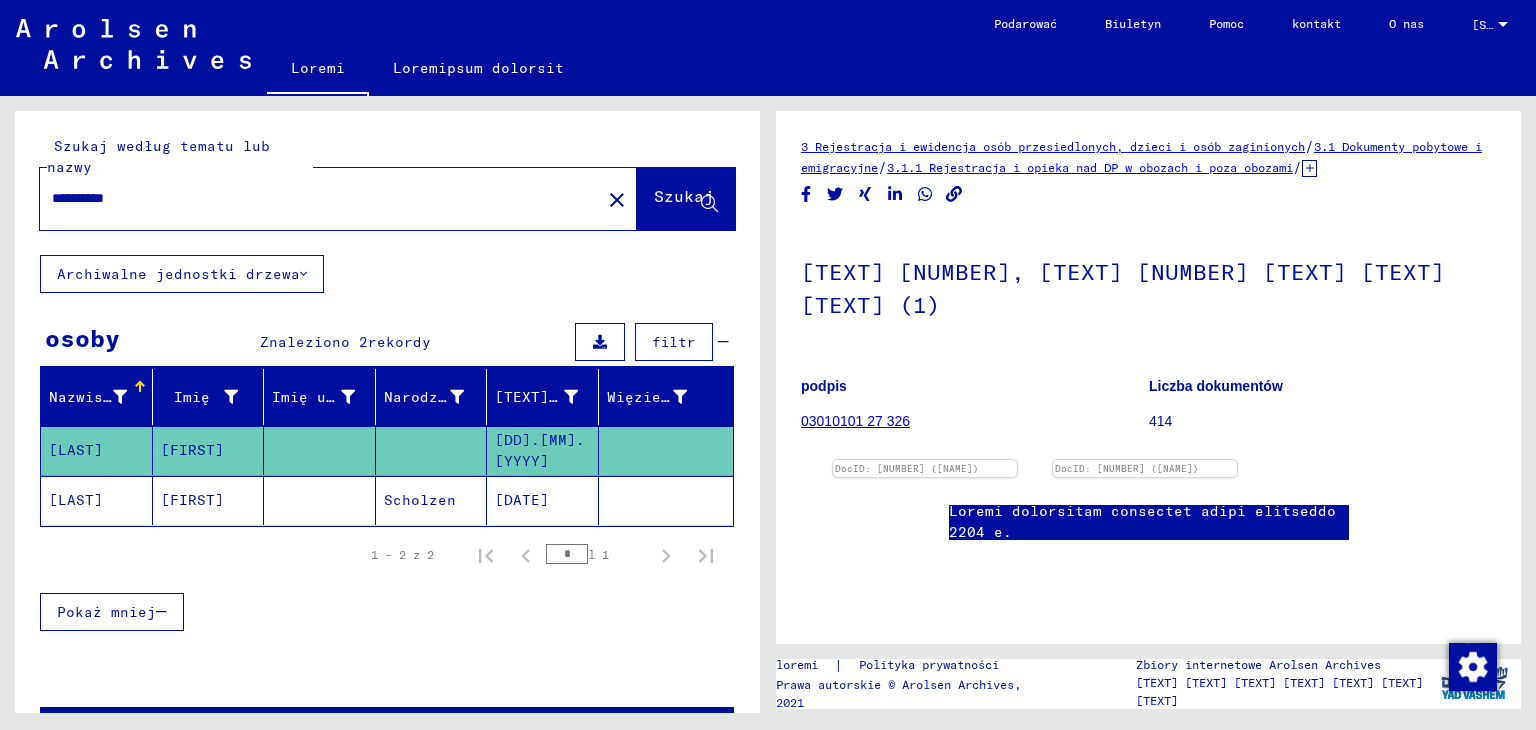 scroll, scrollTop: 0, scrollLeft: 0, axis: both 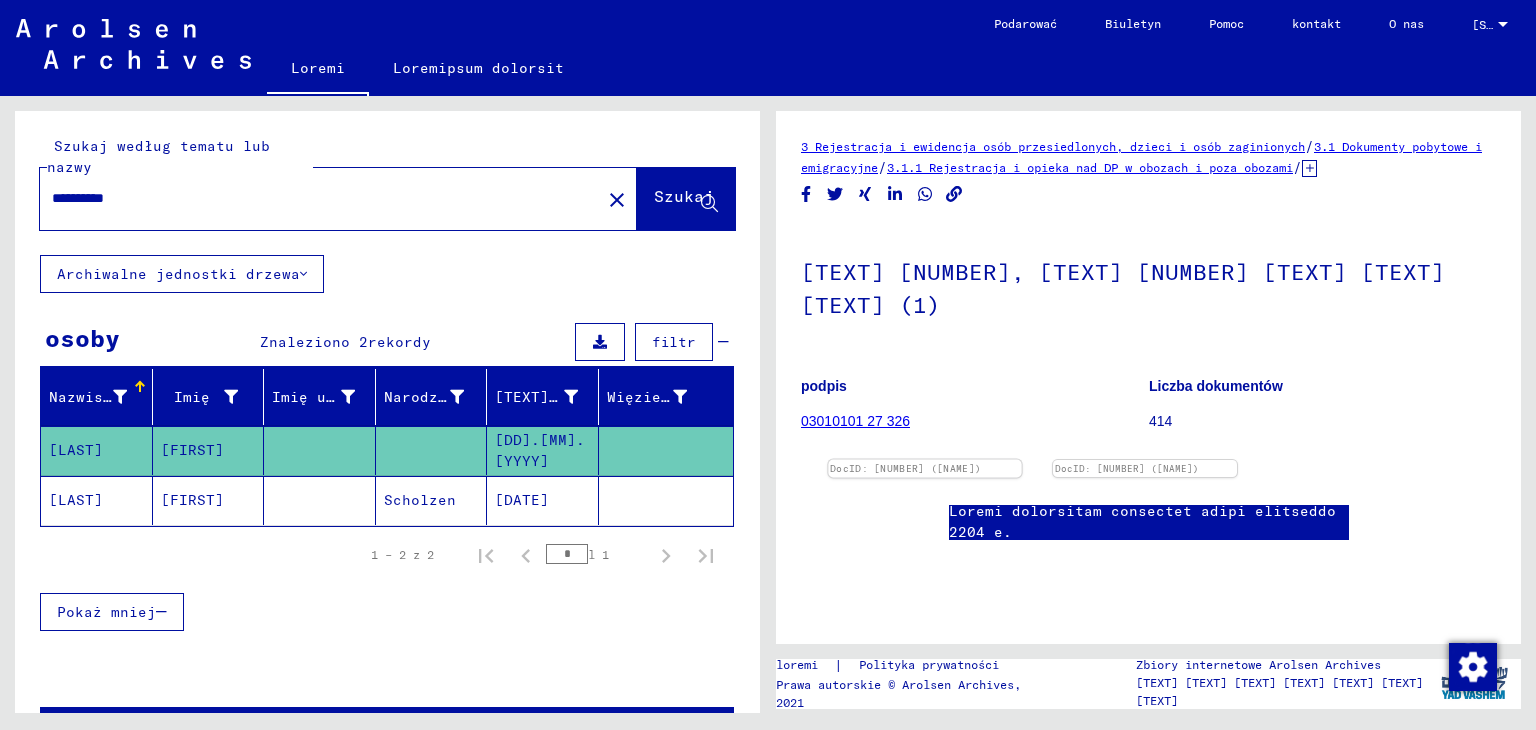 click at bounding box center [924, 460] 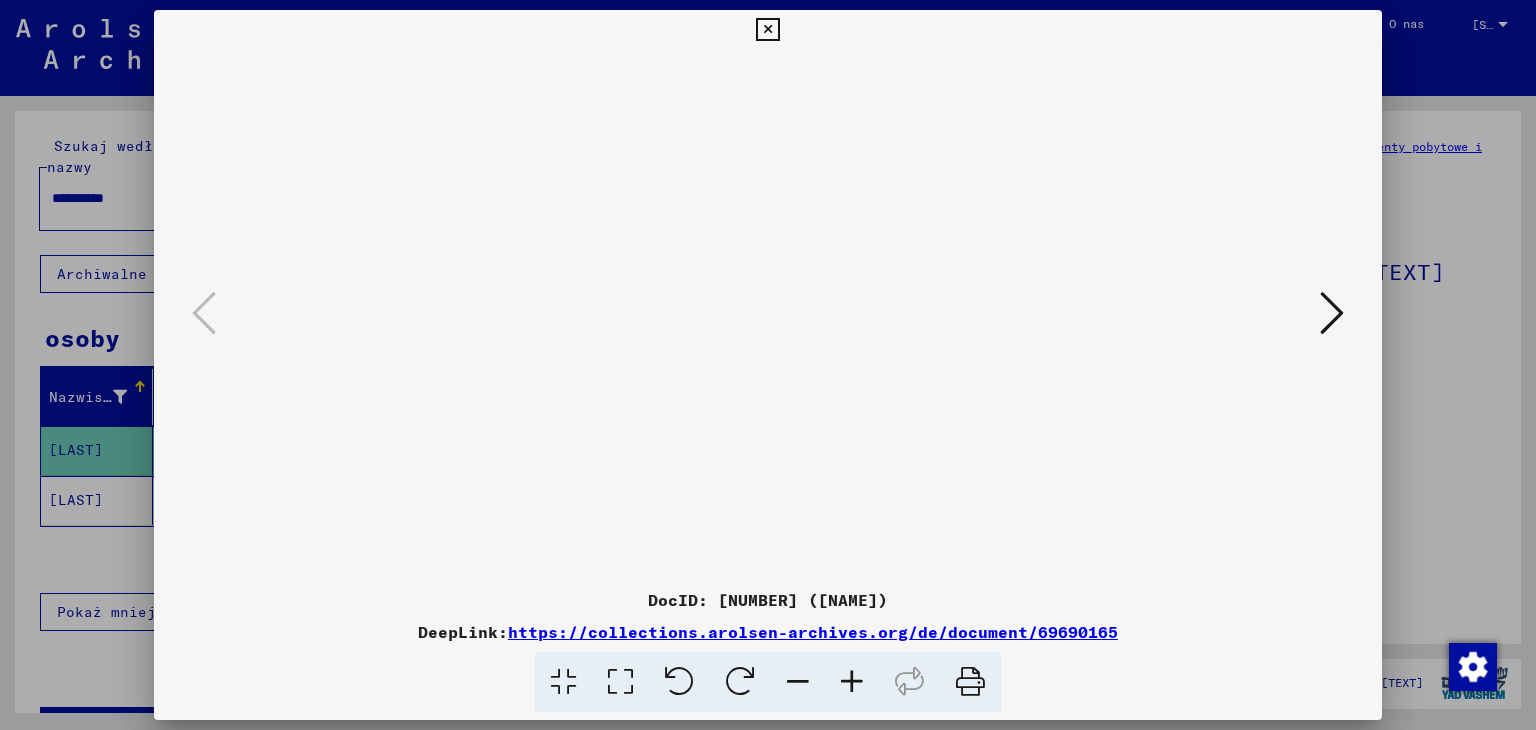 type 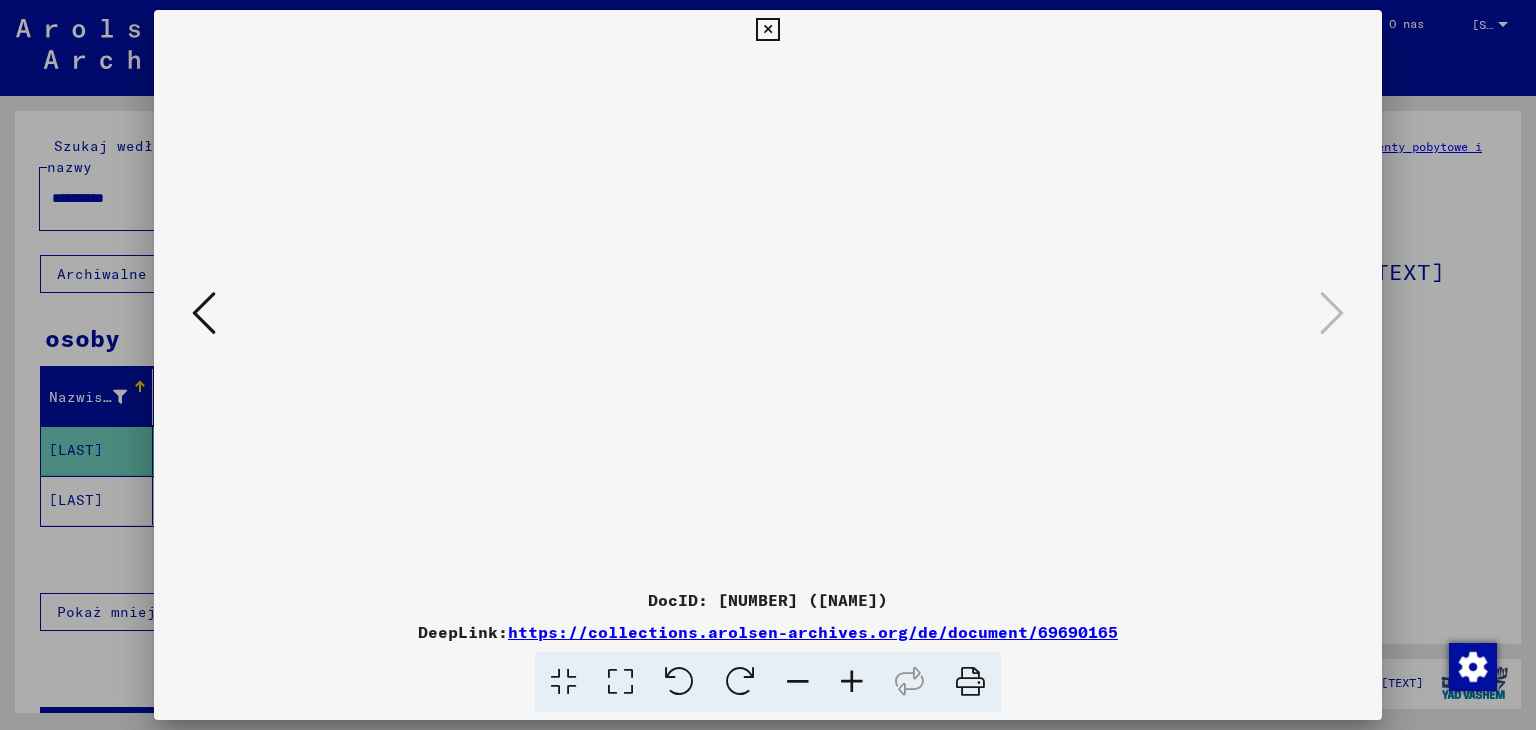 drag, startPoint x: 201, startPoint y: 308, endPoint x: 223, endPoint y: 319, distance: 24.596748 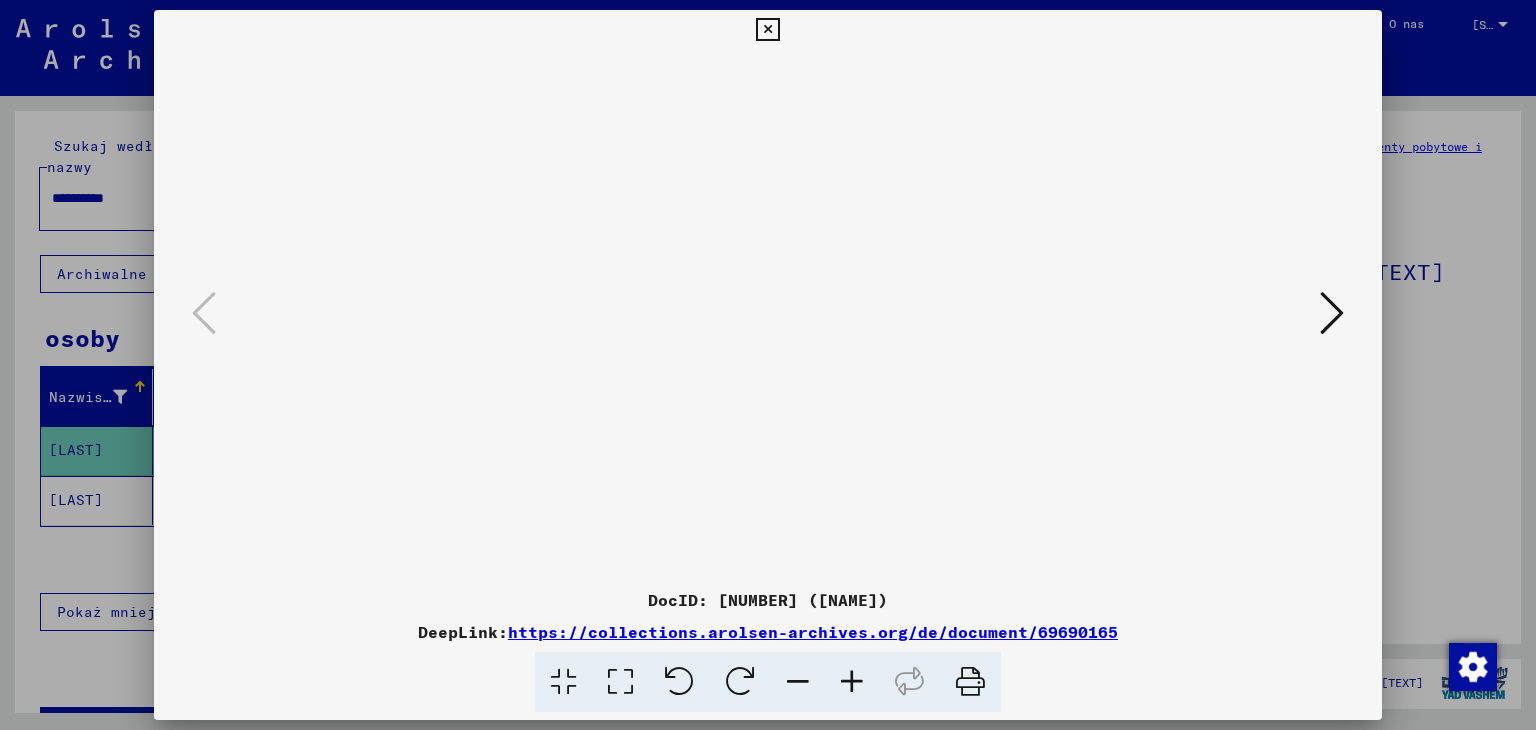 click at bounding box center [768, 365] 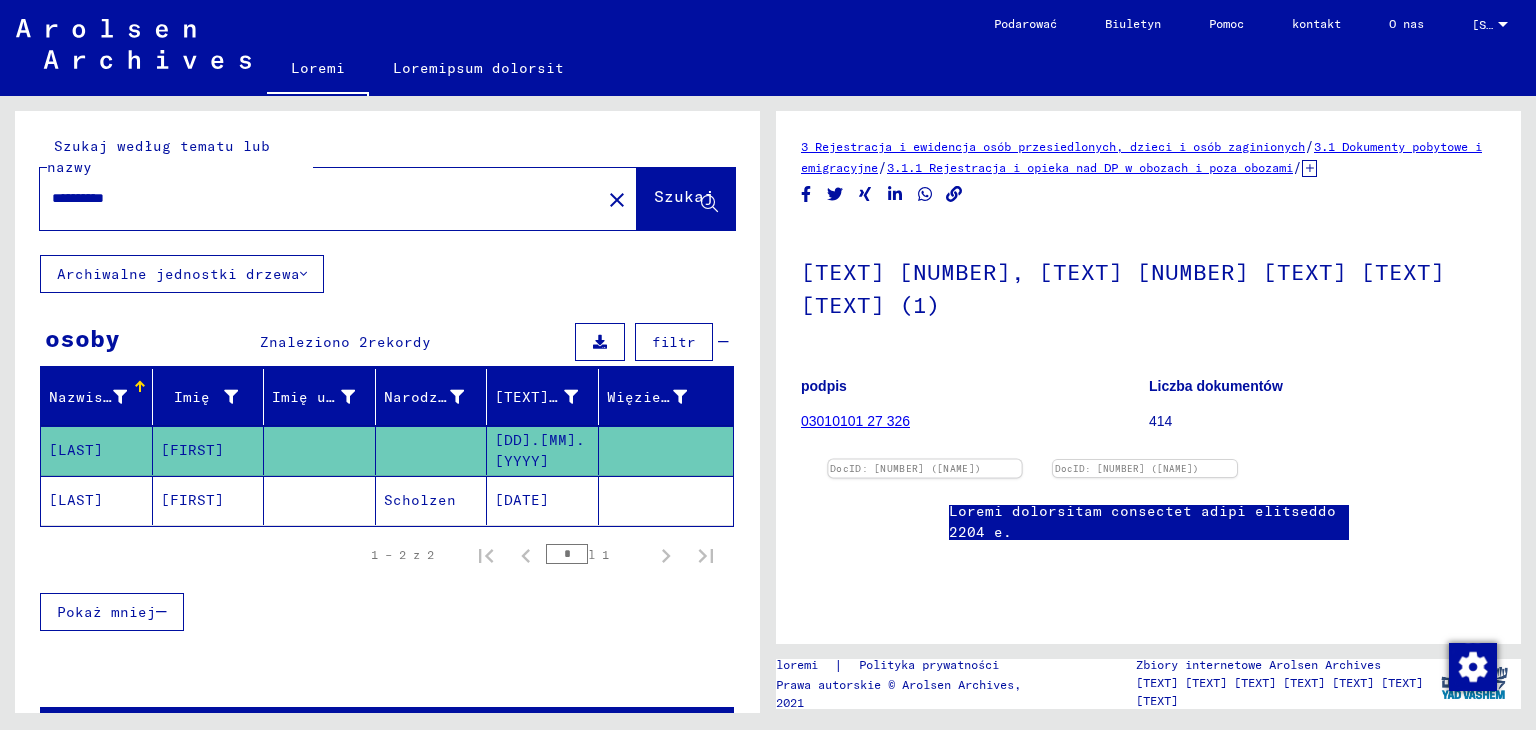 click at bounding box center [924, 460] 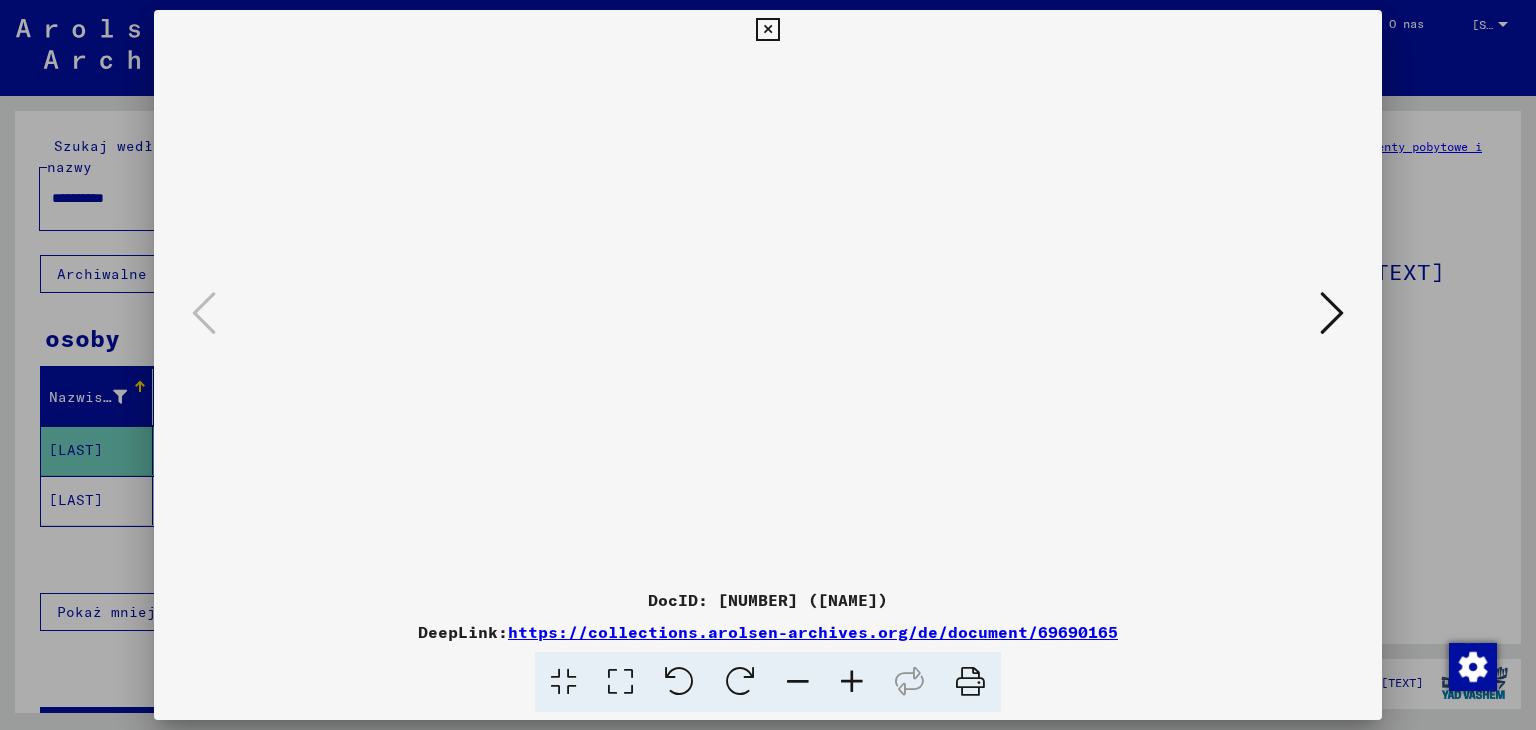 click at bounding box center [767, 30] 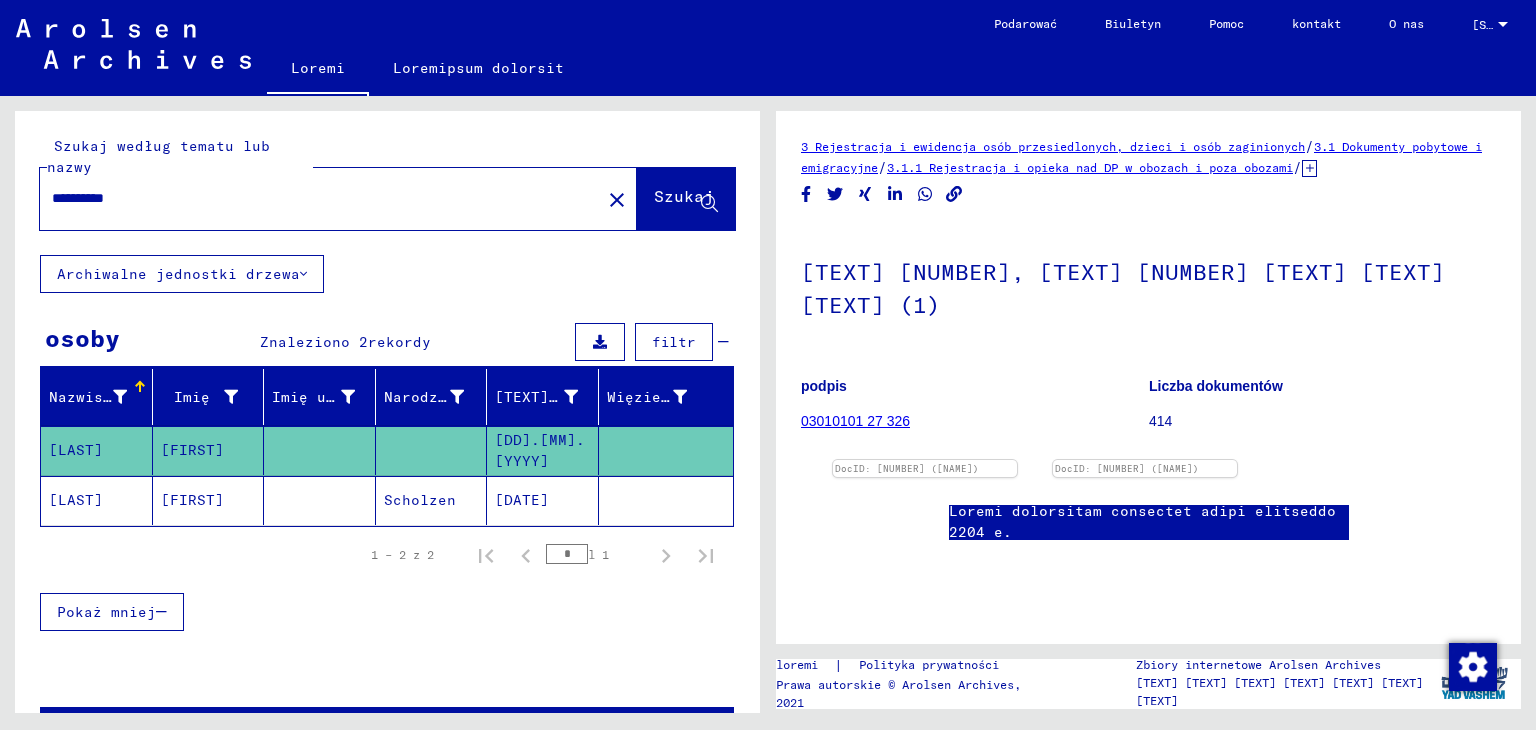 click on "[FIRST]" at bounding box center [192, 450] 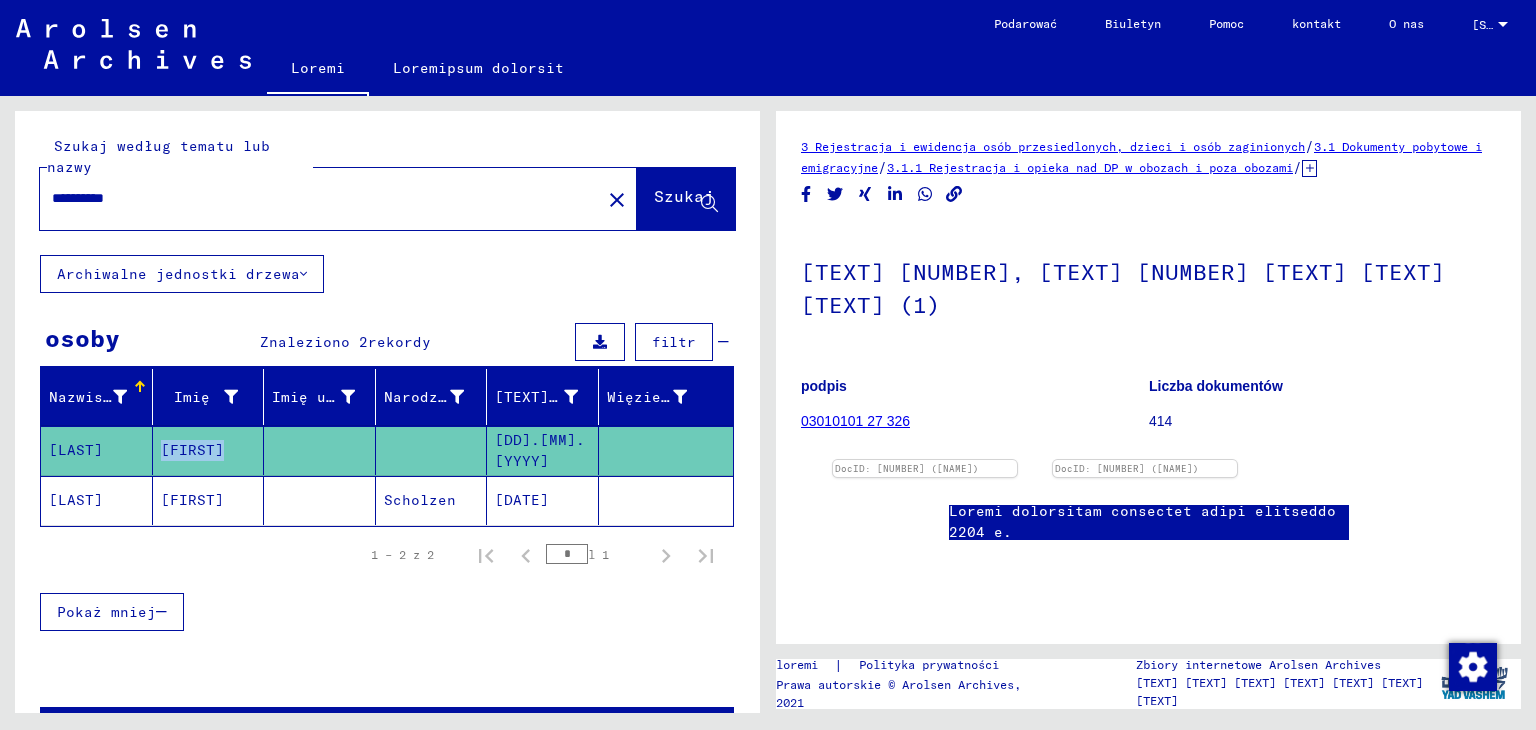 click on "[FIRST]" at bounding box center (192, 450) 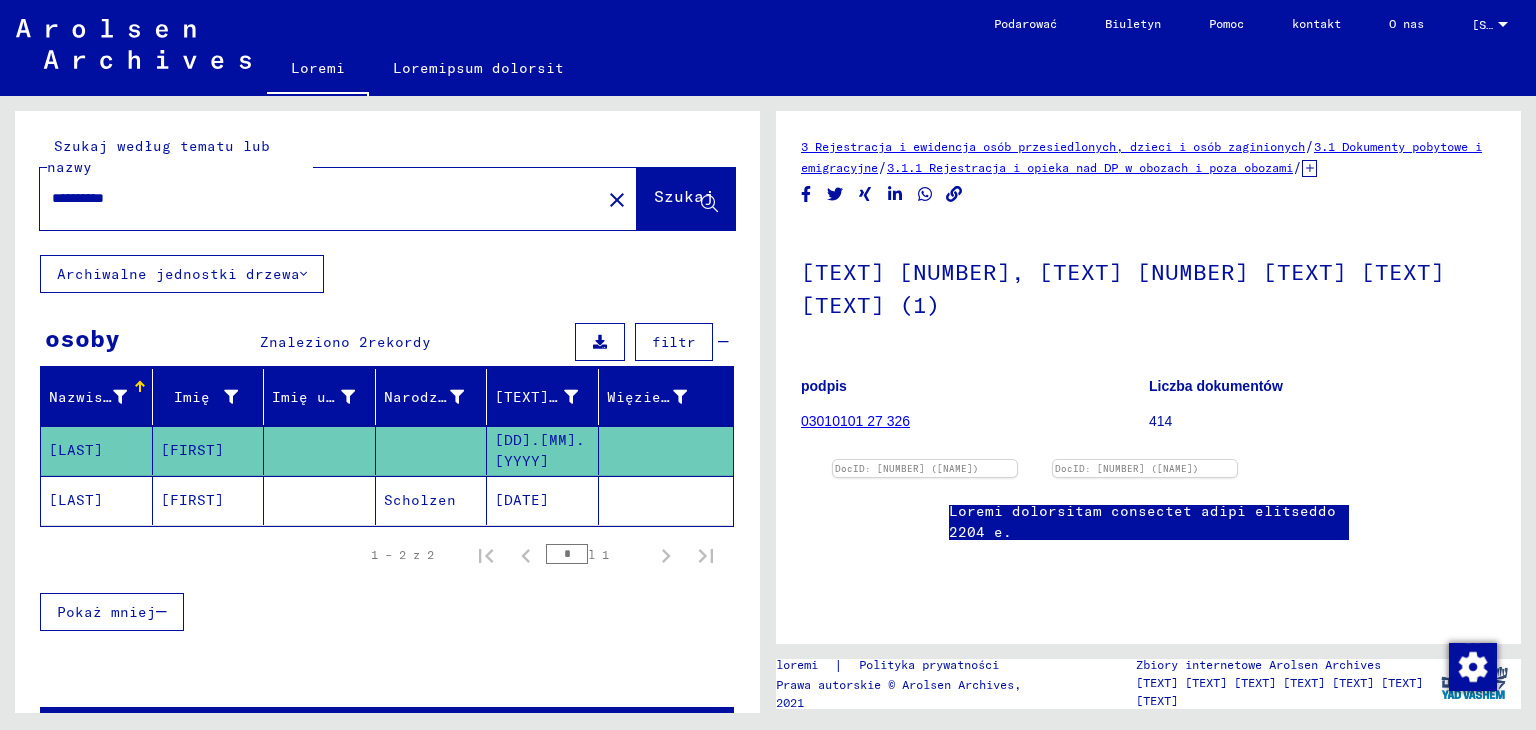click on "**********" at bounding box center [320, 198] 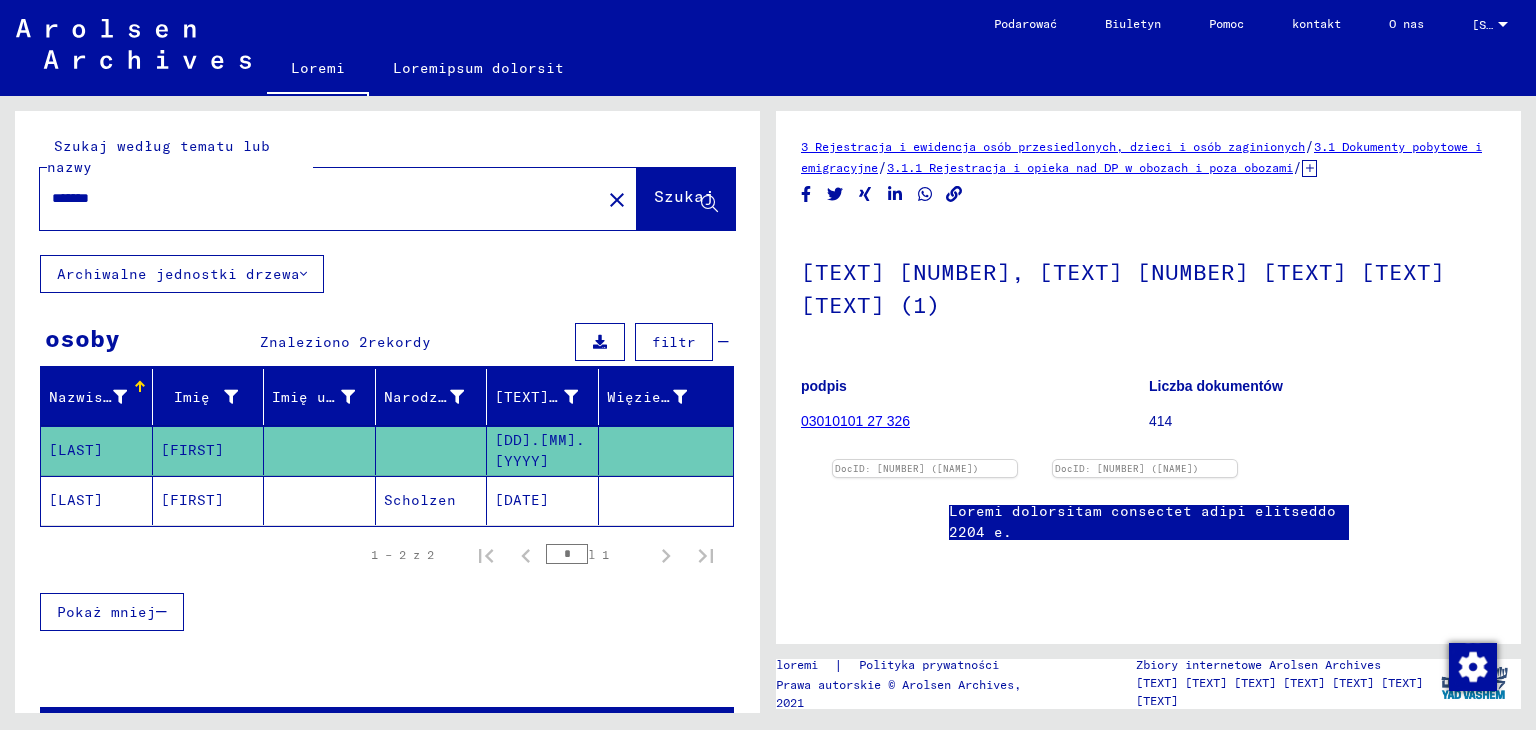 click on "Szukaj" at bounding box center [684, 196] 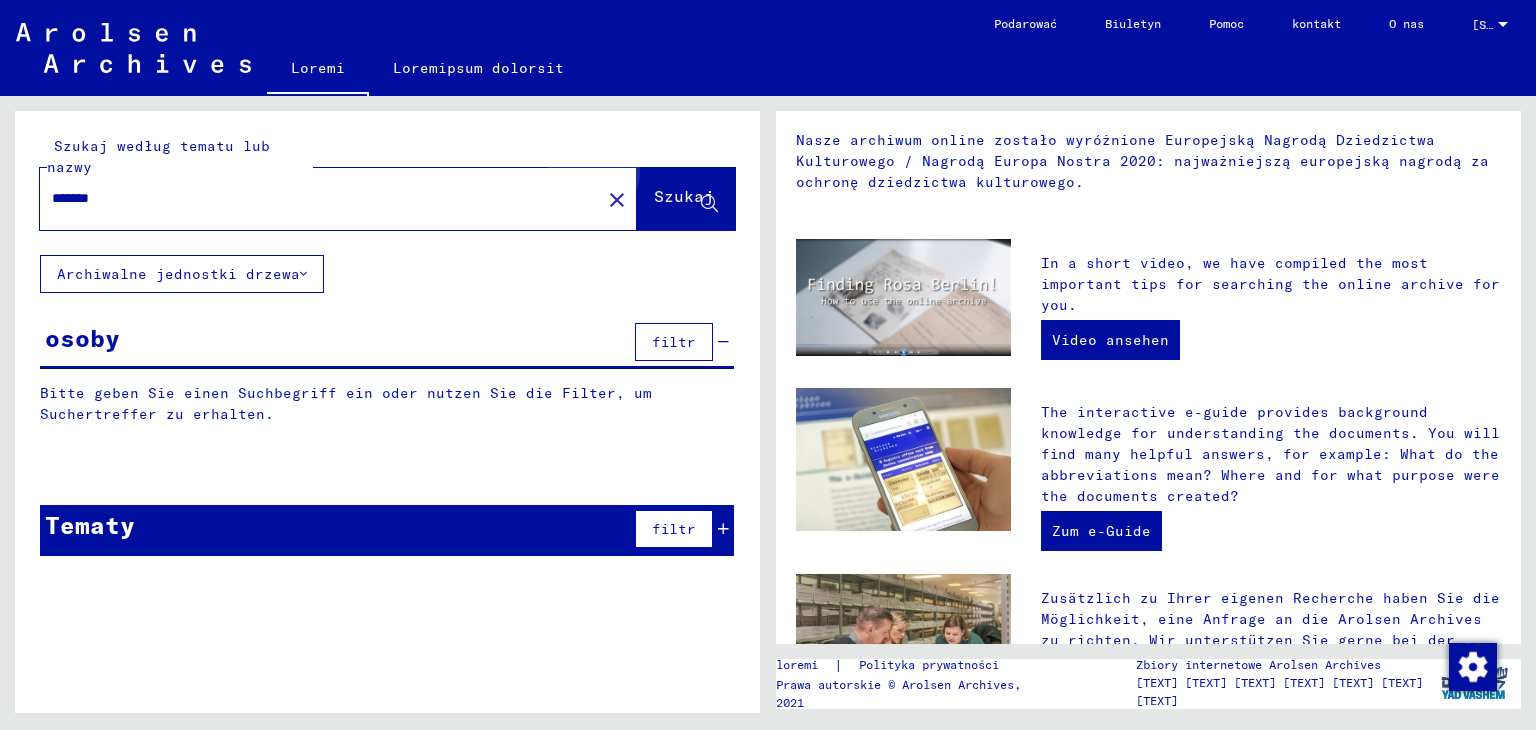 scroll, scrollTop: 0, scrollLeft: 0, axis: both 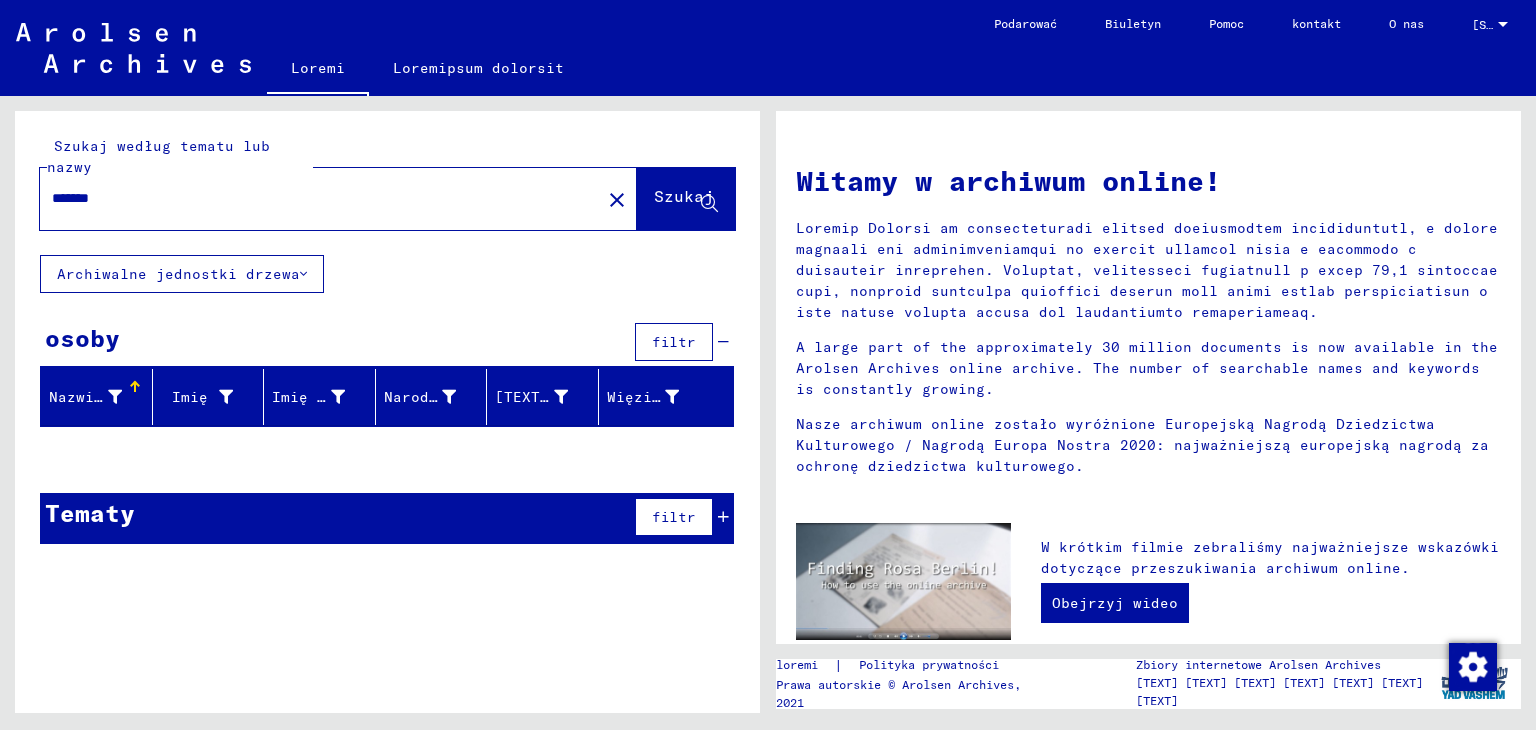 click on "*******" at bounding box center (314, 198) 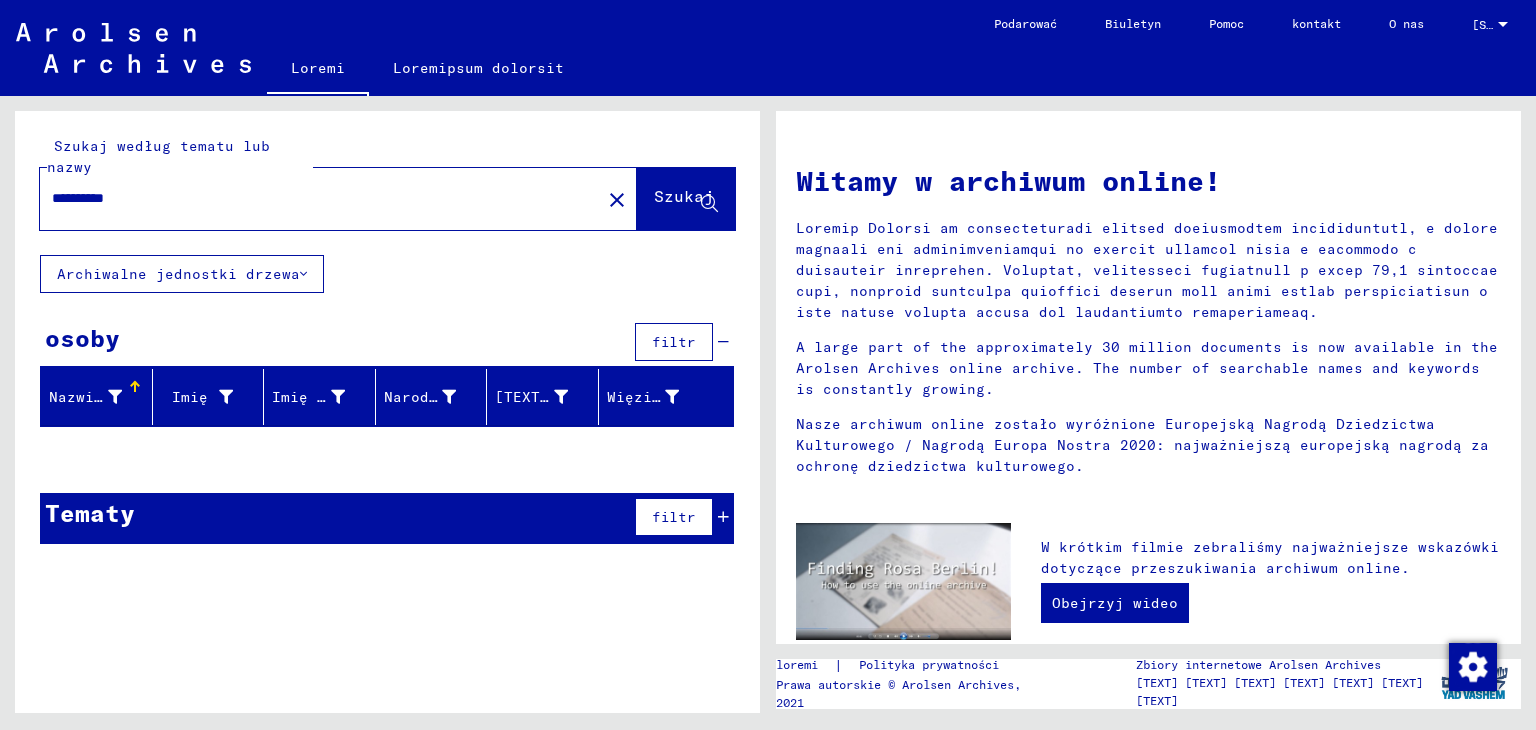 type on "**********" 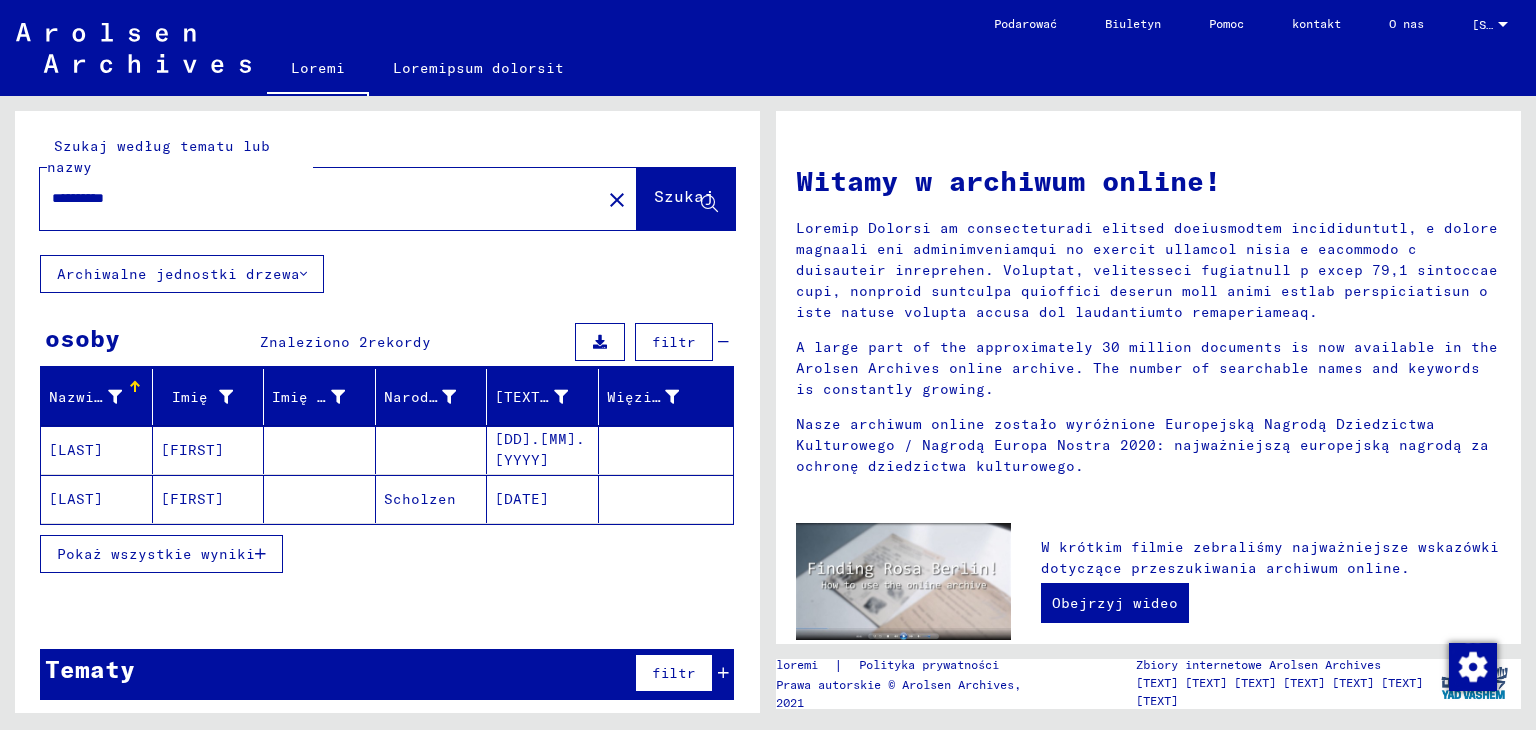 click on "Pokaż wszystkie wyniki" at bounding box center [156, 554] 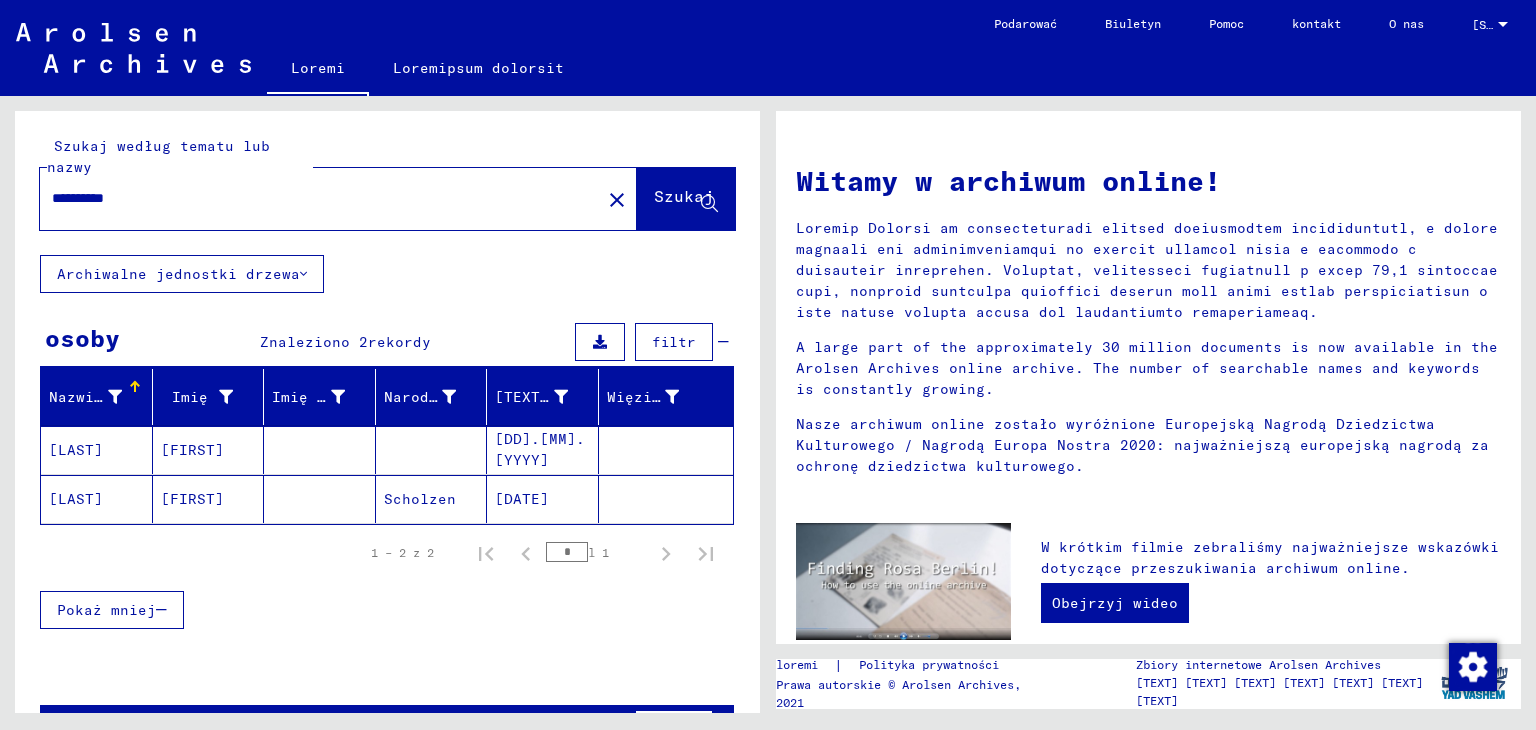 click on "[LAST]" at bounding box center (76, 450) 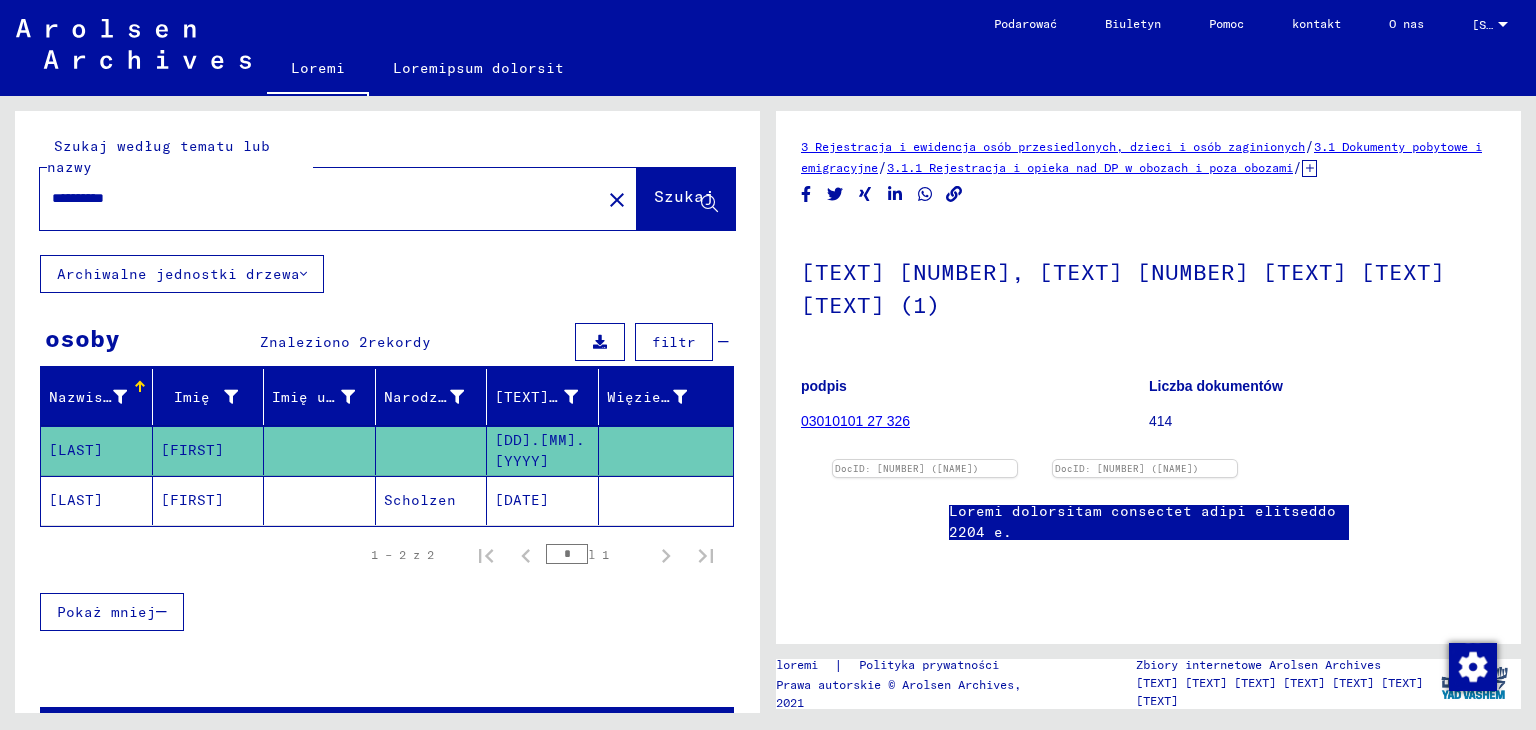 scroll, scrollTop: 0, scrollLeft: 0, axis: both 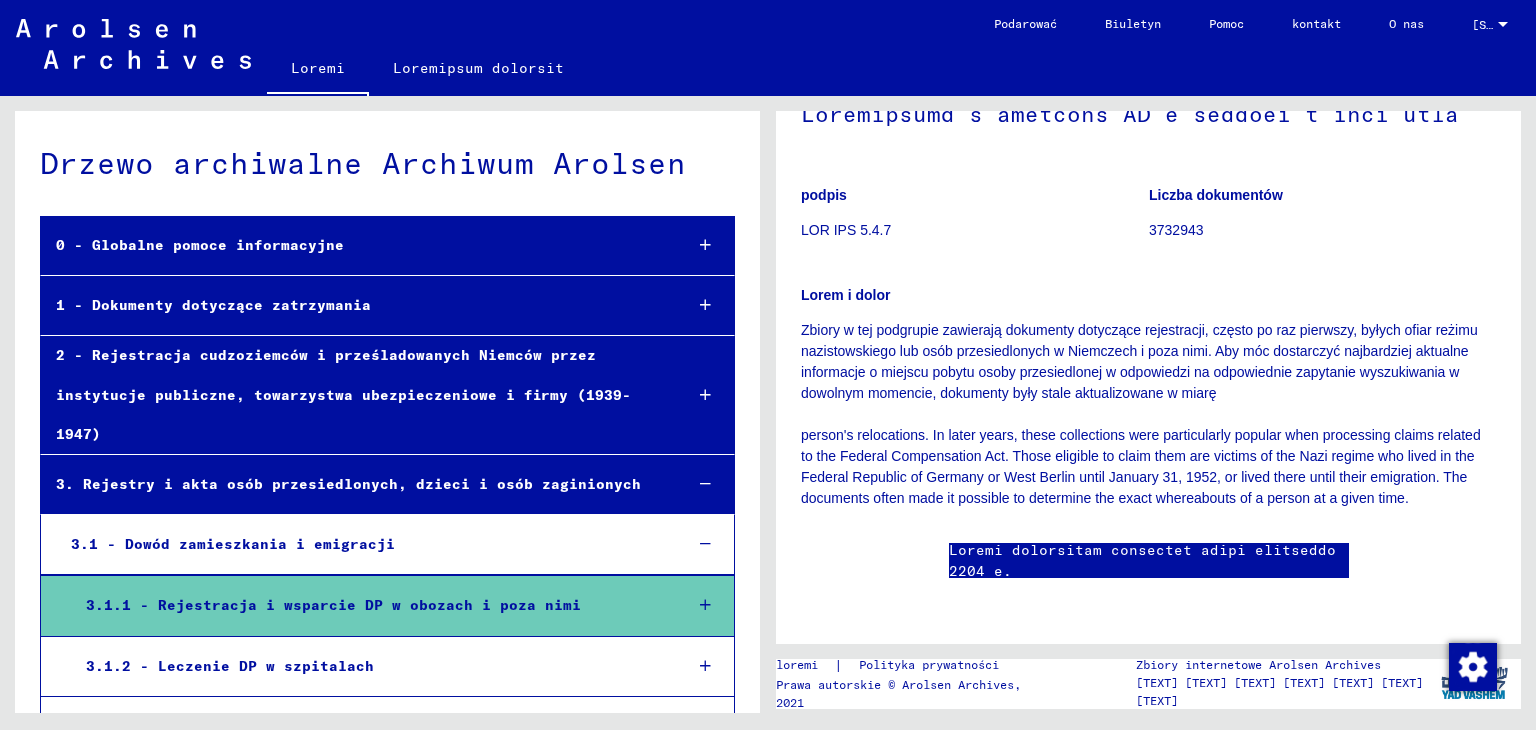 click on "Drzewo archiwalne Archiwum Arolsen 0 - Globalne pomoce informacyjne 1 - Dokumenty dotyczące zatrzymania 2 - Rejestracja cudzoziemców i prześladowanych Niemców przez instytucje publiczne, towarzystwa ubezpieczeniowe i firmy ([YEAR]-[YEAR]) 3. Rejestry i akta osób przesiedlonych, dzieci i osób zaginionych 3.1 - Dowód zamieszkania i emigracji 3.1.1 - Rejestracja i wsparcie DP w obozach i poza nimi 3.1.2 - Leczenie DP w szpitalach 3.1.3 - Emigracje 3.2 - Programy wsparcia różnych organizacji 3.3 - Usługa śledzenia dzieci/Usługa śledzenia 4 - Specjalne udogodnienia i środki NSDAP 5 - Marsze śmierci, identyfikacja nieznanych zmarłych i procesy nazistowskie 6 - Dokumenty ITS i jego poprzedników 7 - Materiały archiwalne z gromadzenia dokumentów<br> 8 - Zbiory osób prywatnych i małe archiwa" at bounding box center (387, 666) 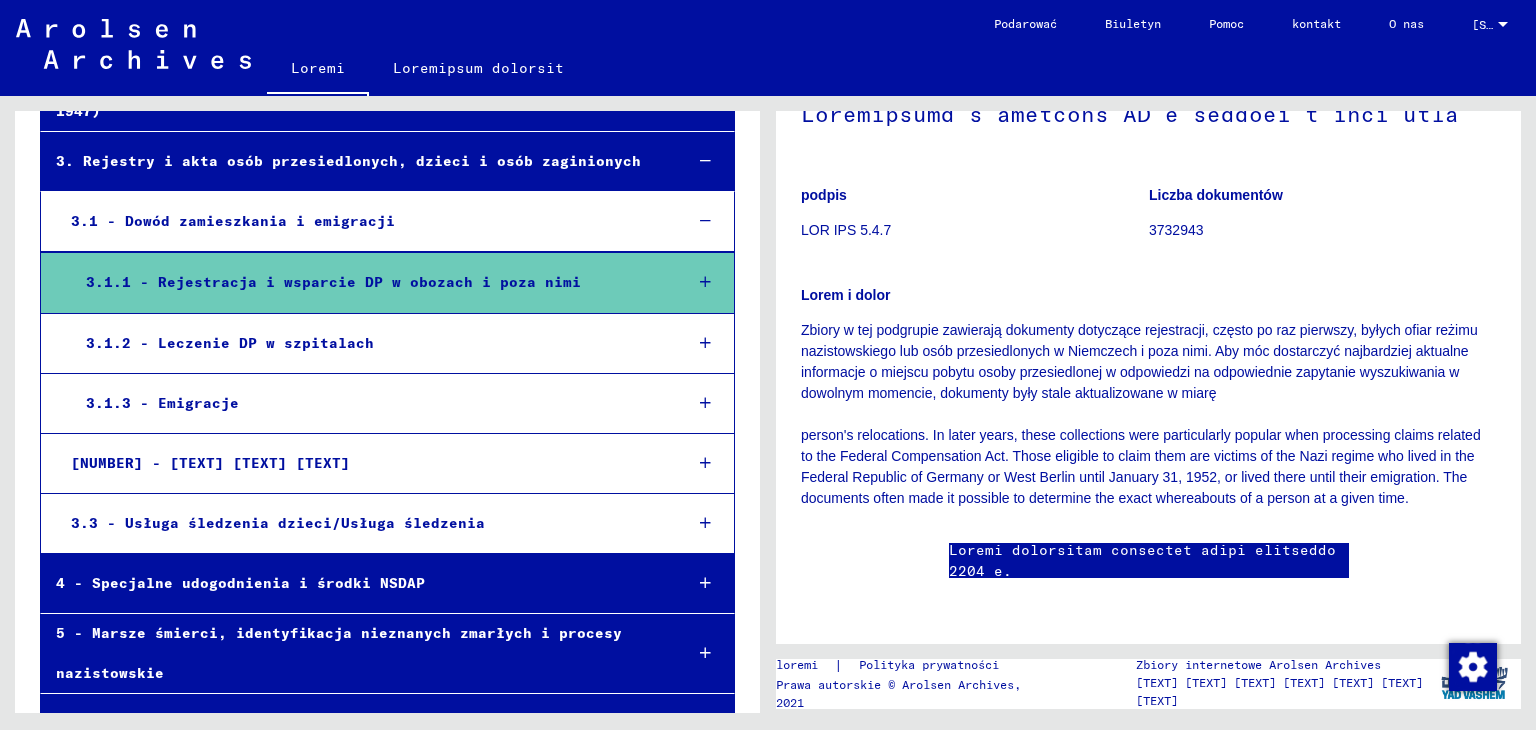 scroll, scrollTop: 298, scrollLeft: 0, axis: vertical 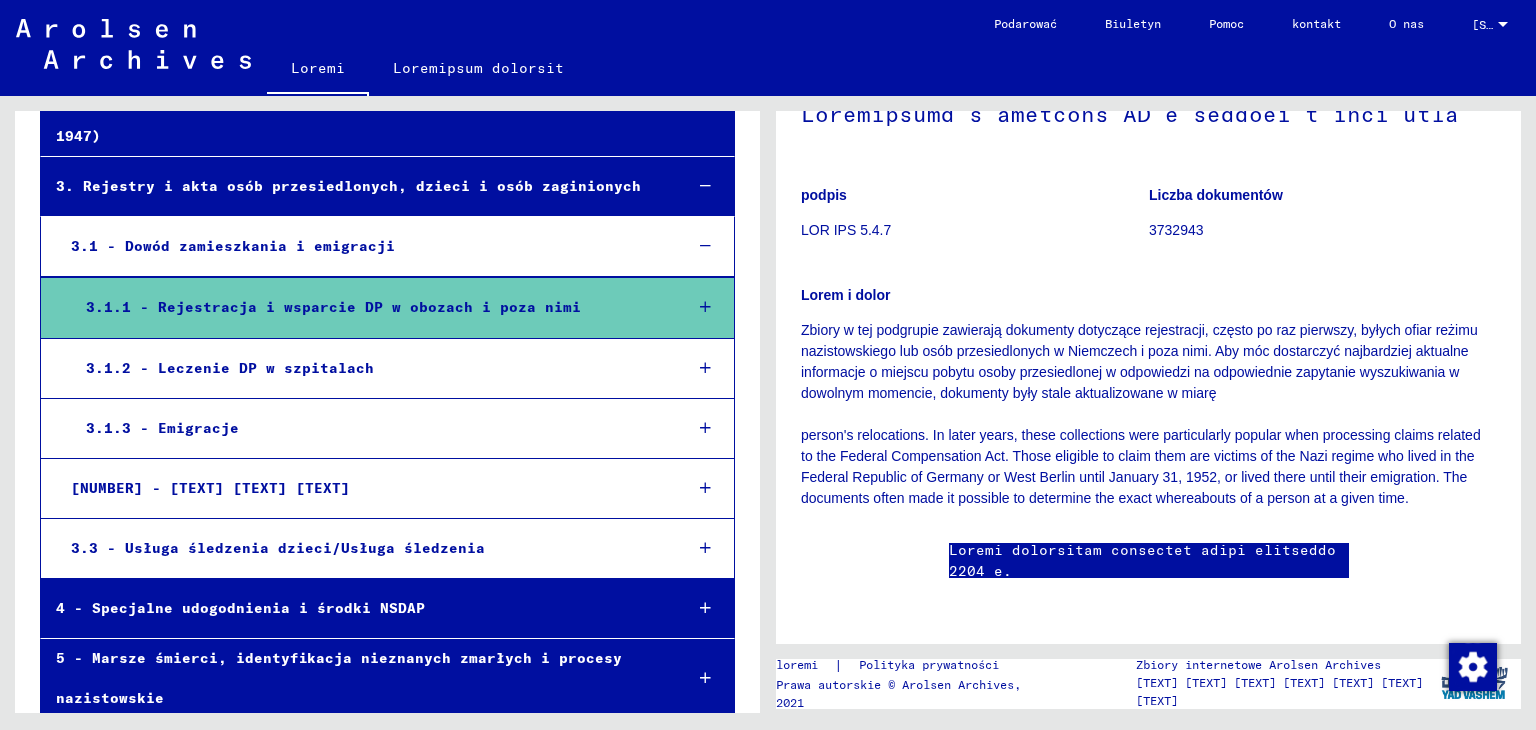click at bounding box center (705, 307) 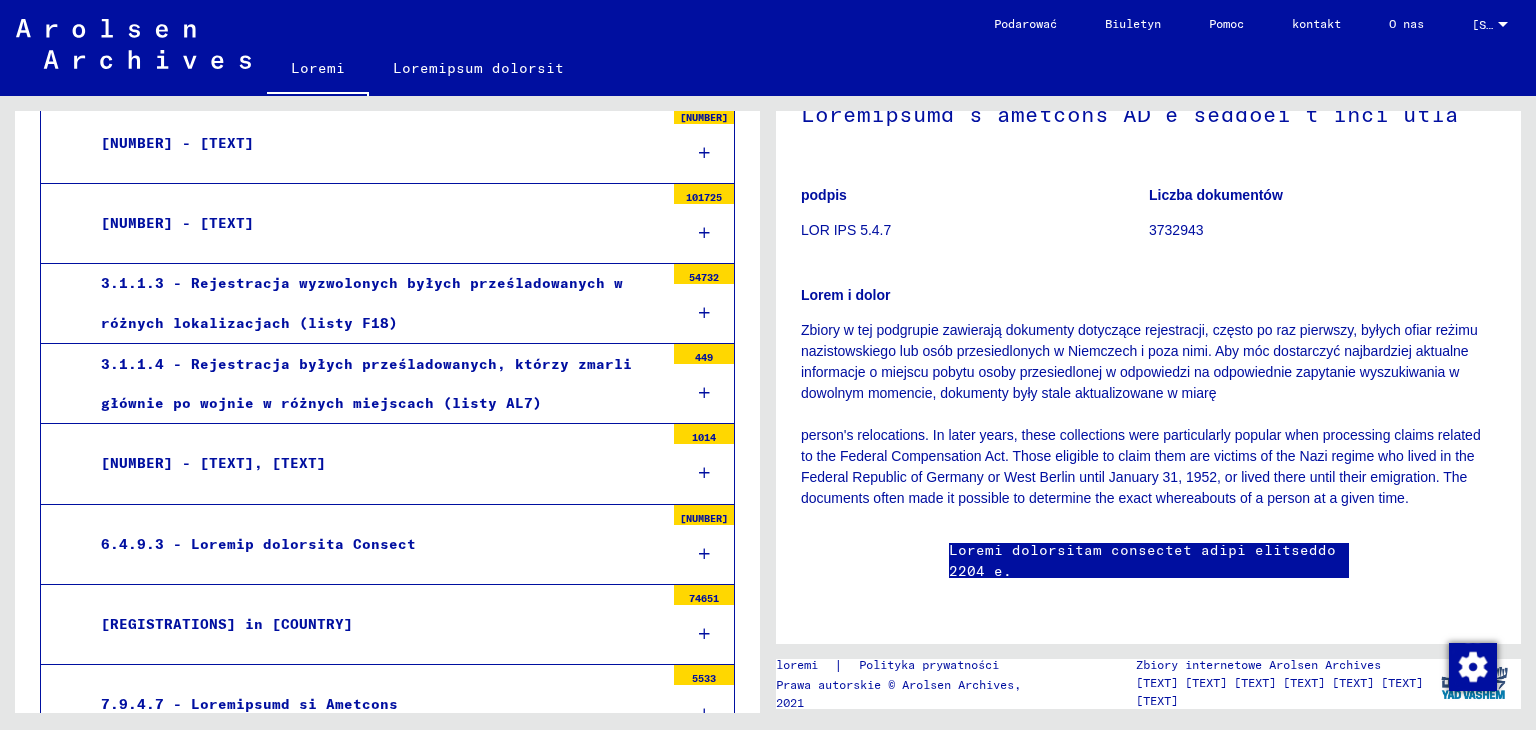 scroll, scrollTop: 623, scrollLeft: 0, axis: vertical 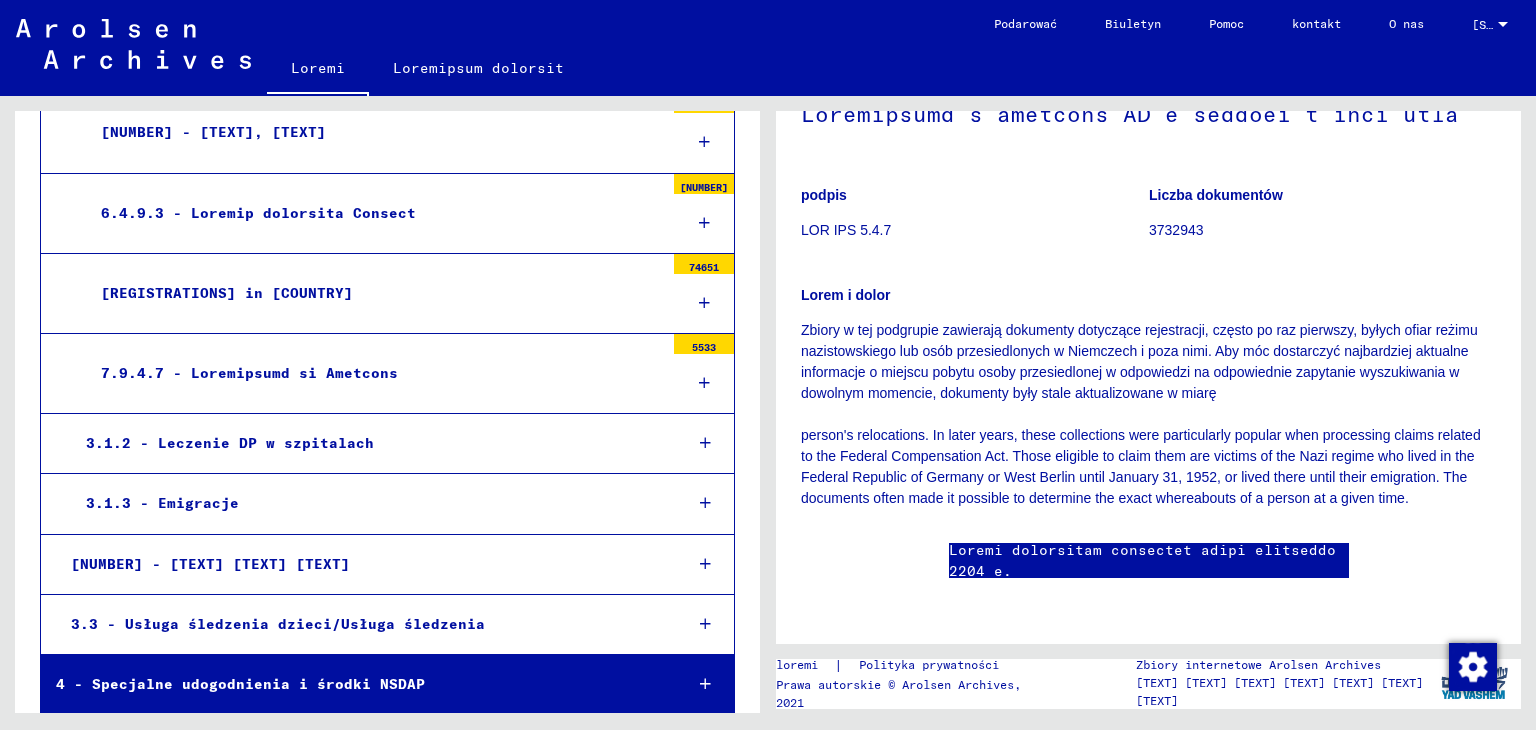 click at bounding box center (705, 624) 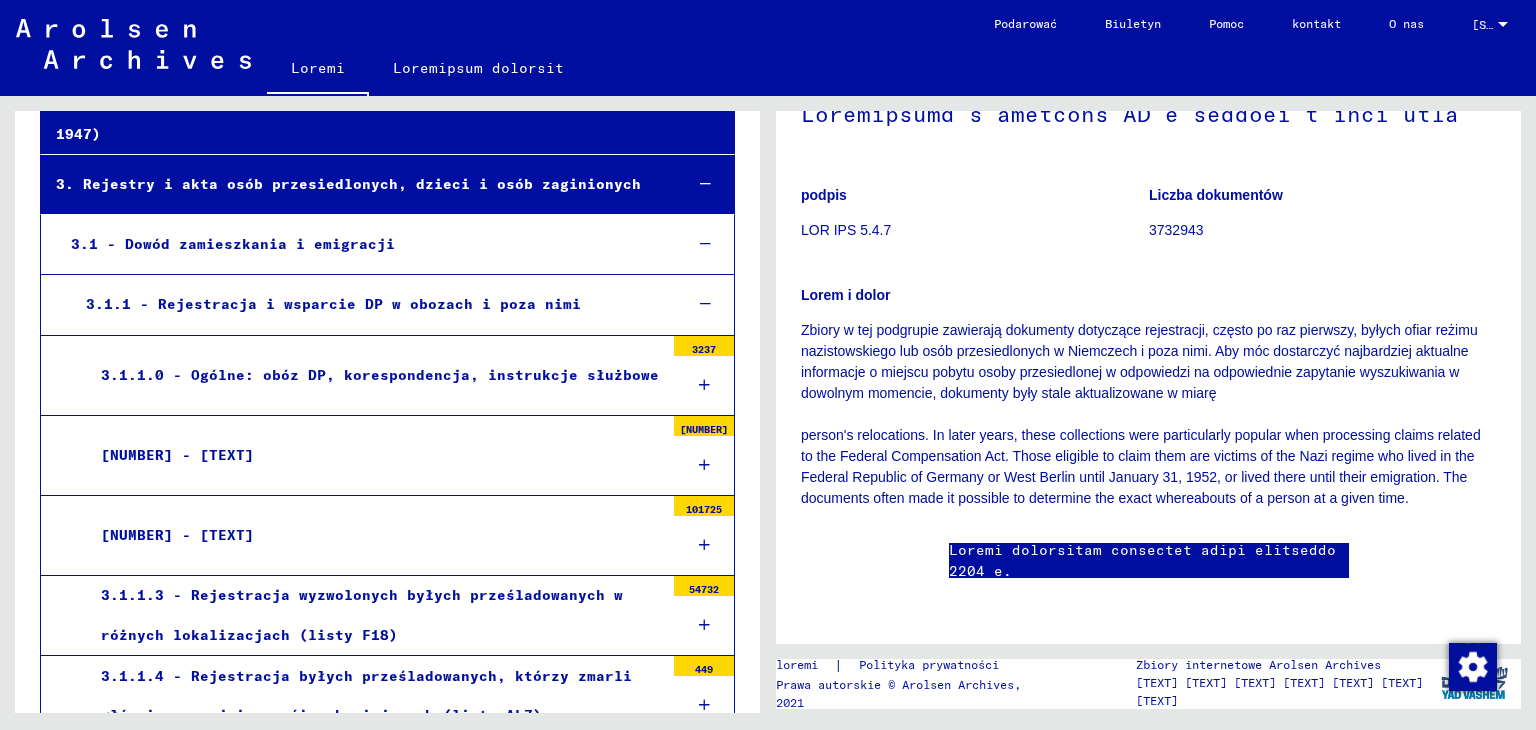 scroll, scrollTop: 298, scrollLeft: 0, axis: vertical 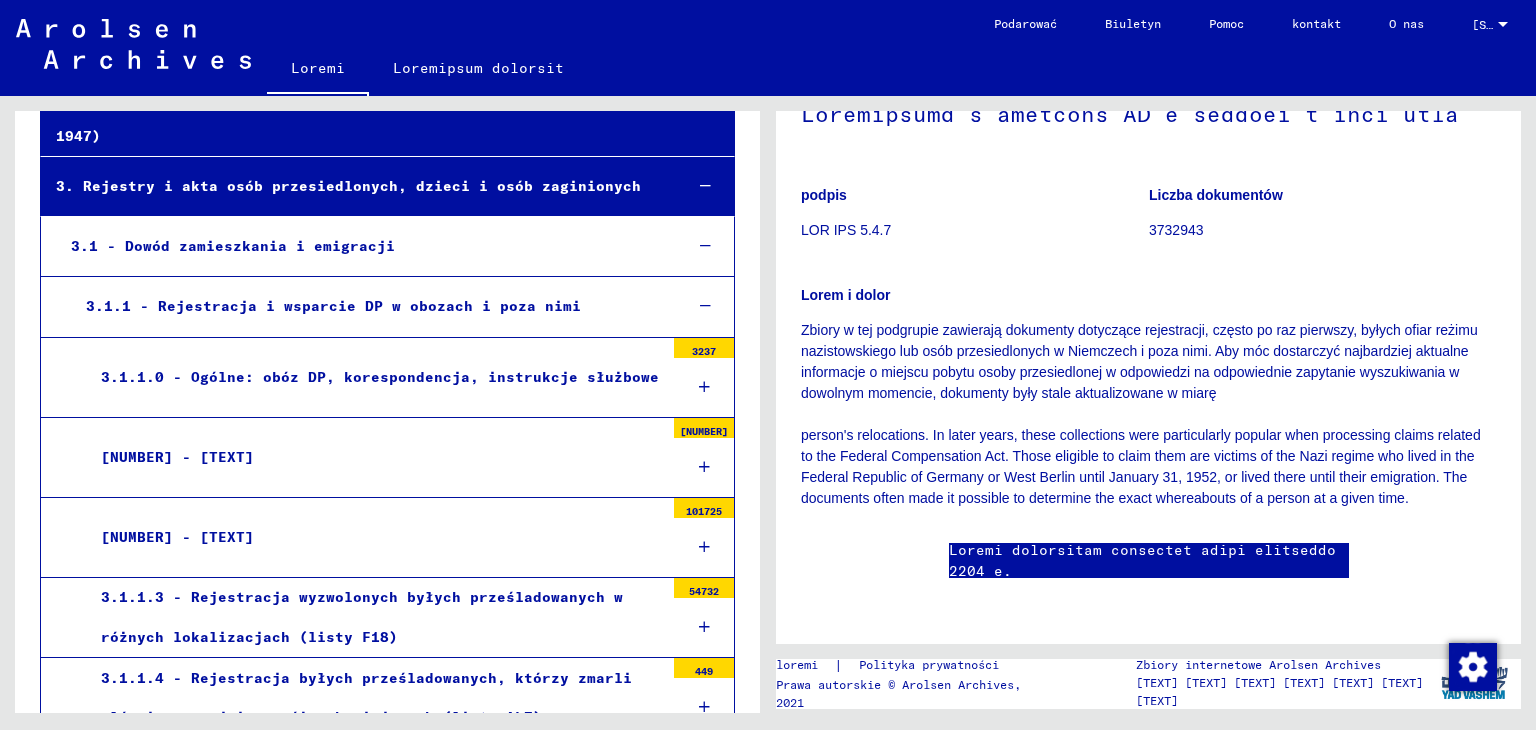 click on "3.1.1.0 - Ogólne: obóz DP, korespondencja, instrukcje służbowe" at bounding box center [375, 377] 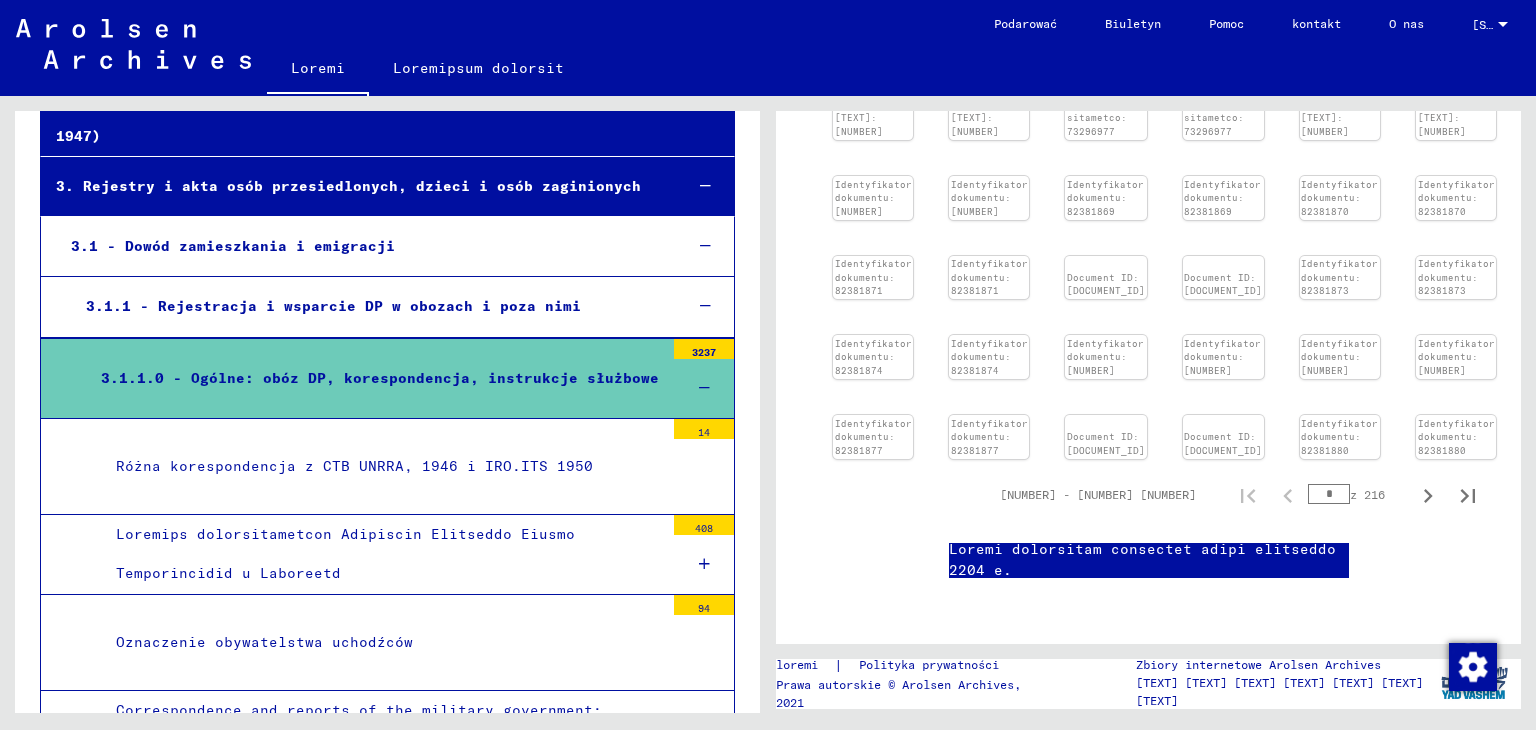 scroll, scrollTop: 1174, scrollLeft: 0, axis: vertical 